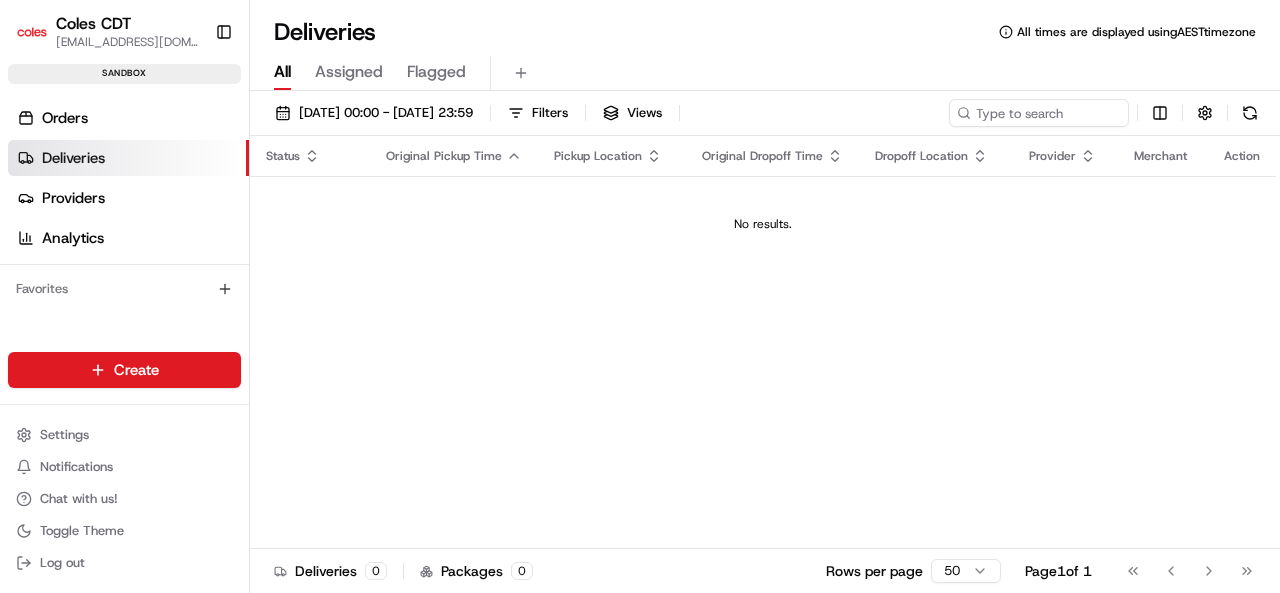 scroll, scrollTop: 0, scrollLeft: 0, axis: both 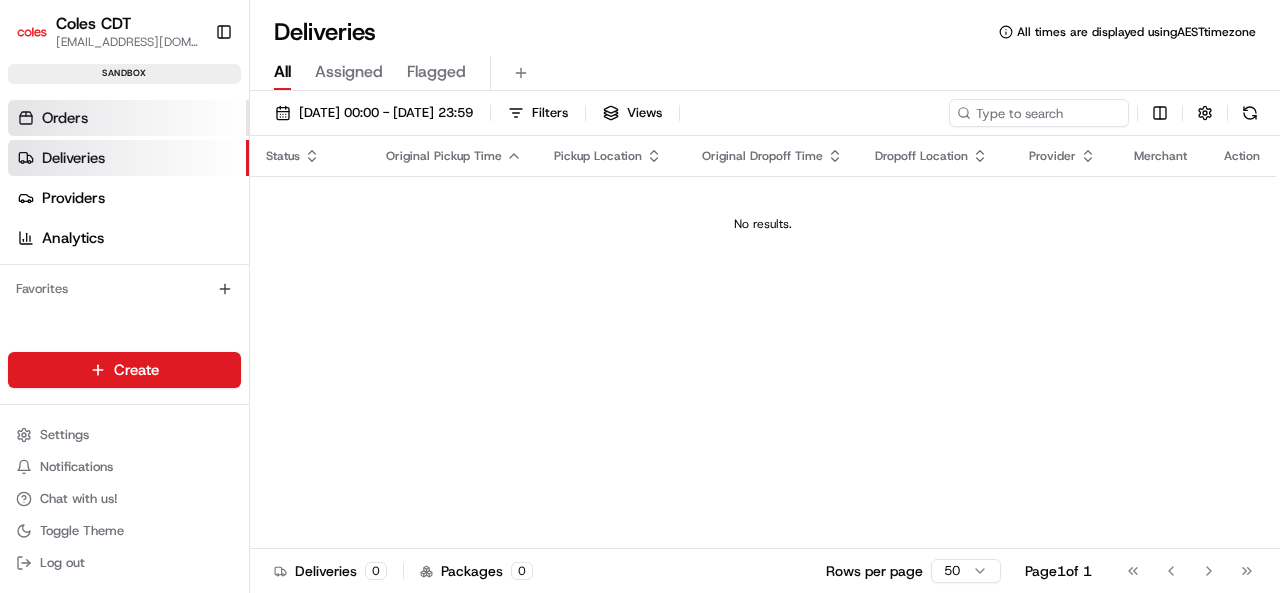 click on "Orders" at bounding box center [65, 118] 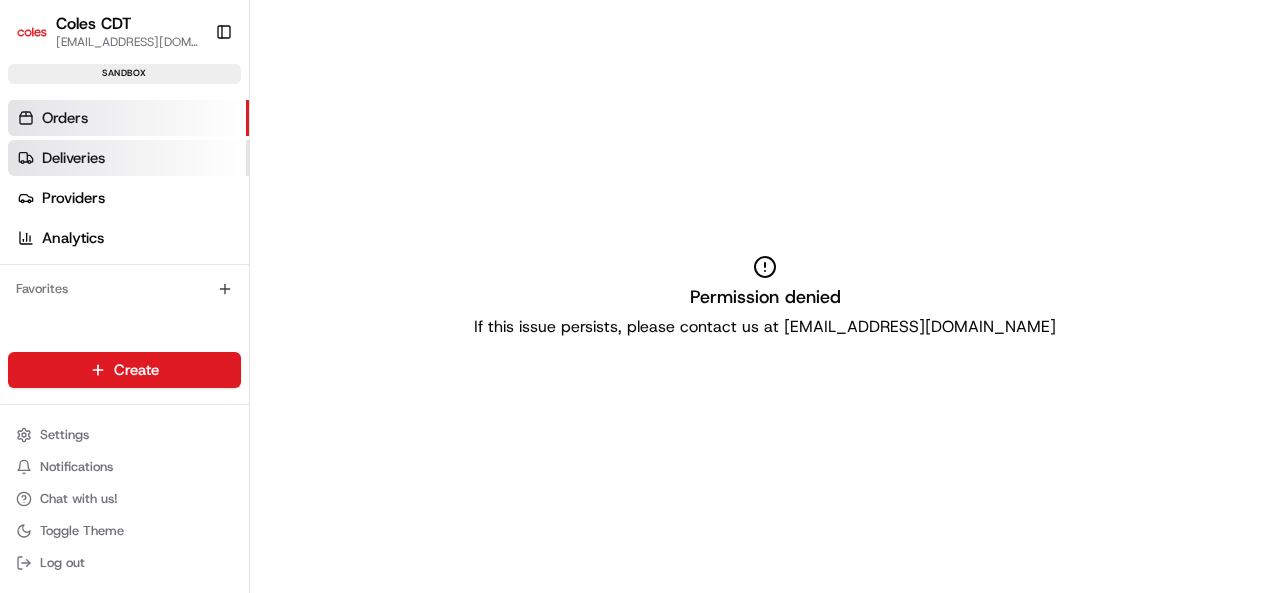 click on "Deliveries" at bounding box center (73, 158) 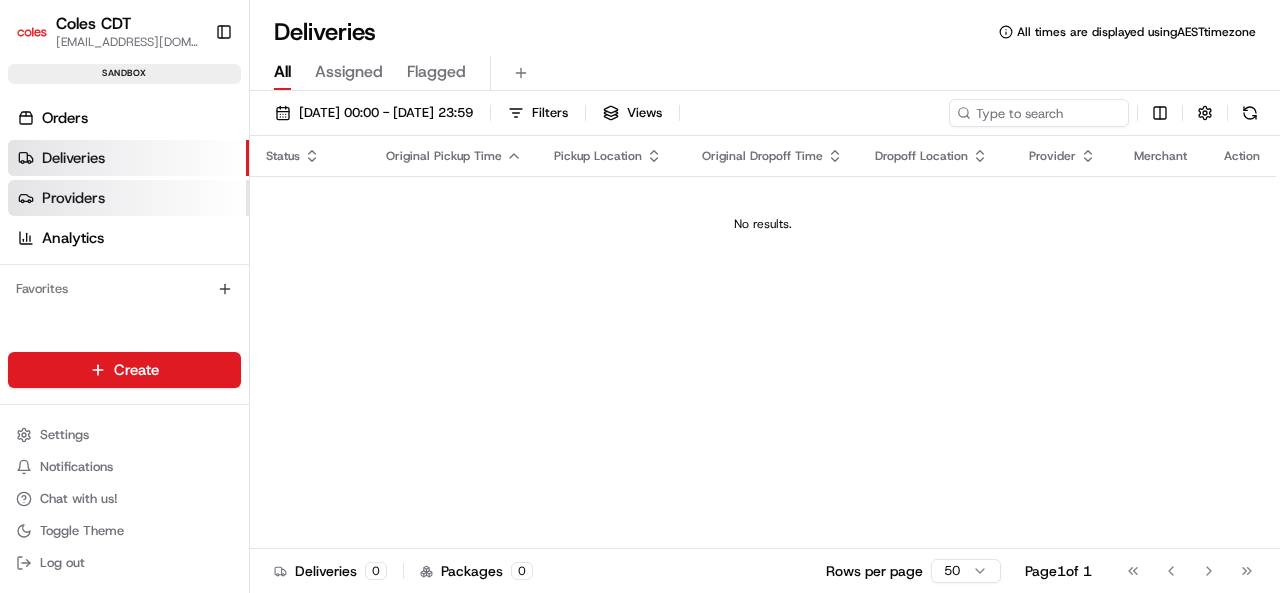 click on "Providers" at bounding box center (128, 198) 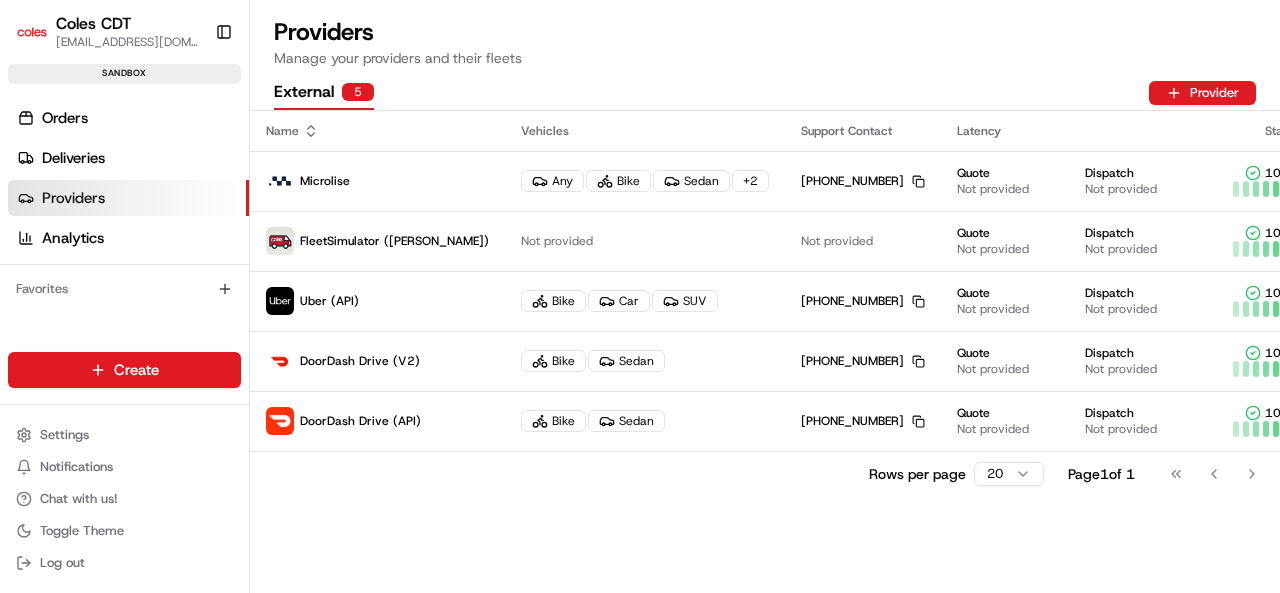 click on "Favorites" at bounding box center (124, 289) 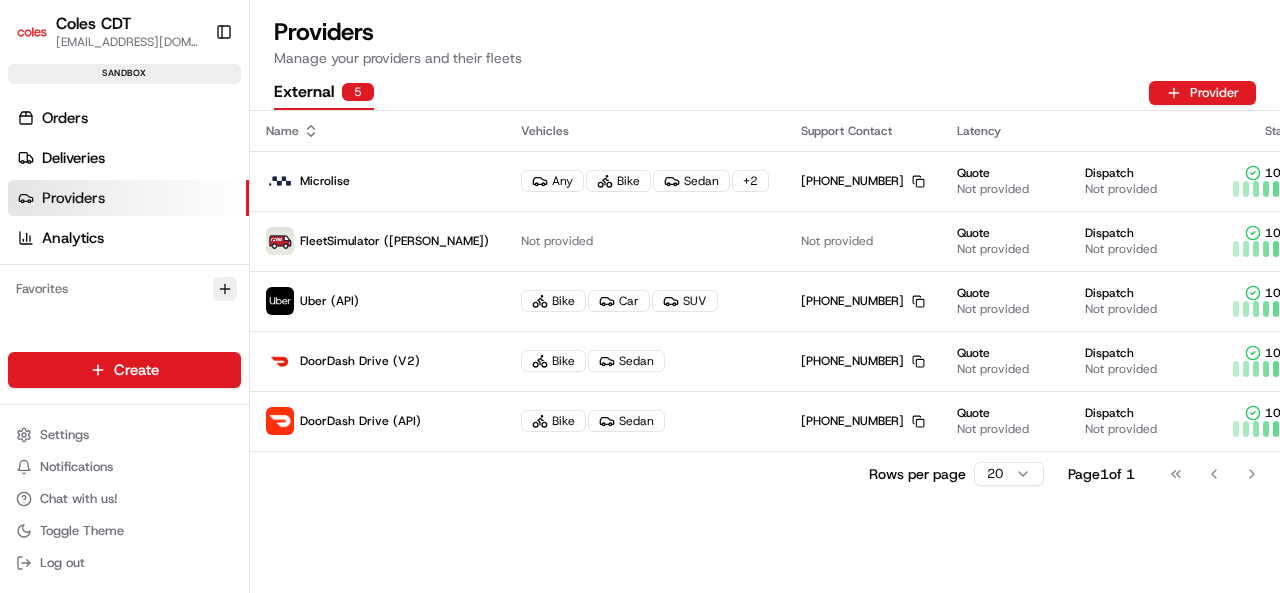 click 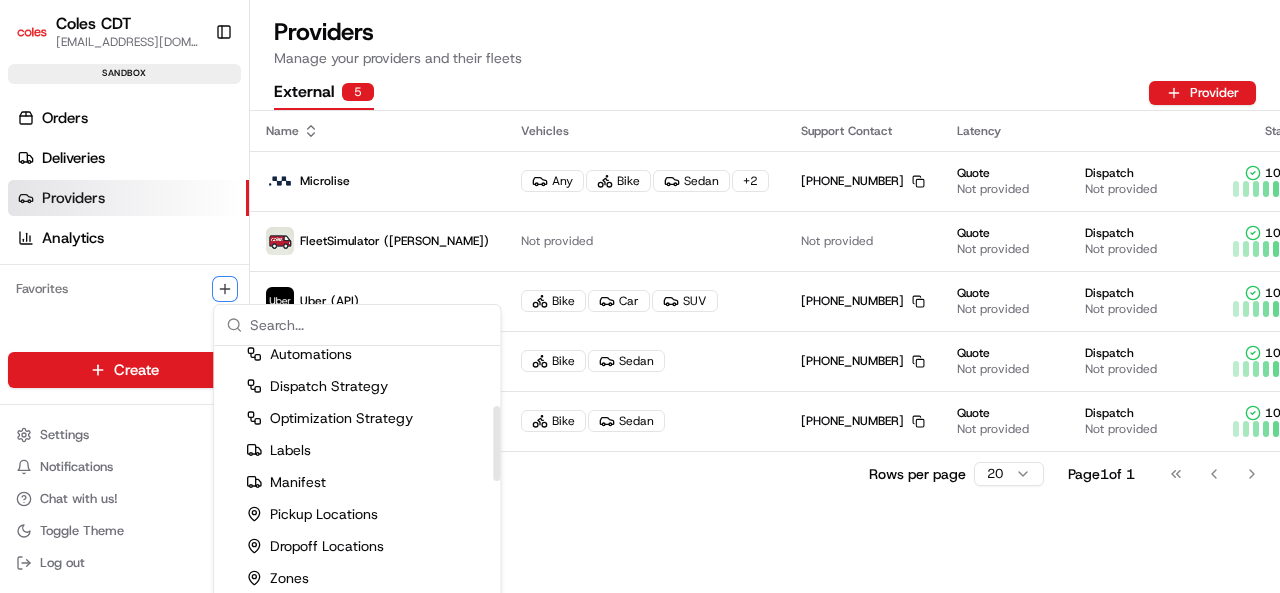 scroll, scrollTop: 300, scrollLeft: 0, axis: vertical 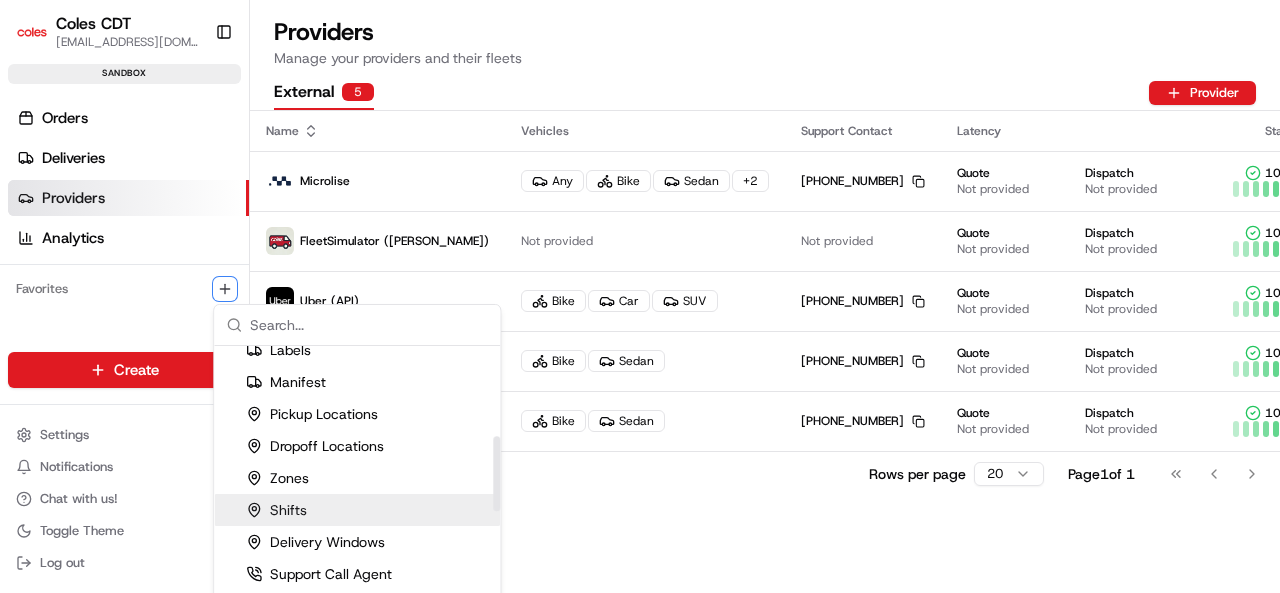 click on "Shifts" at bounding box center [276, 510] 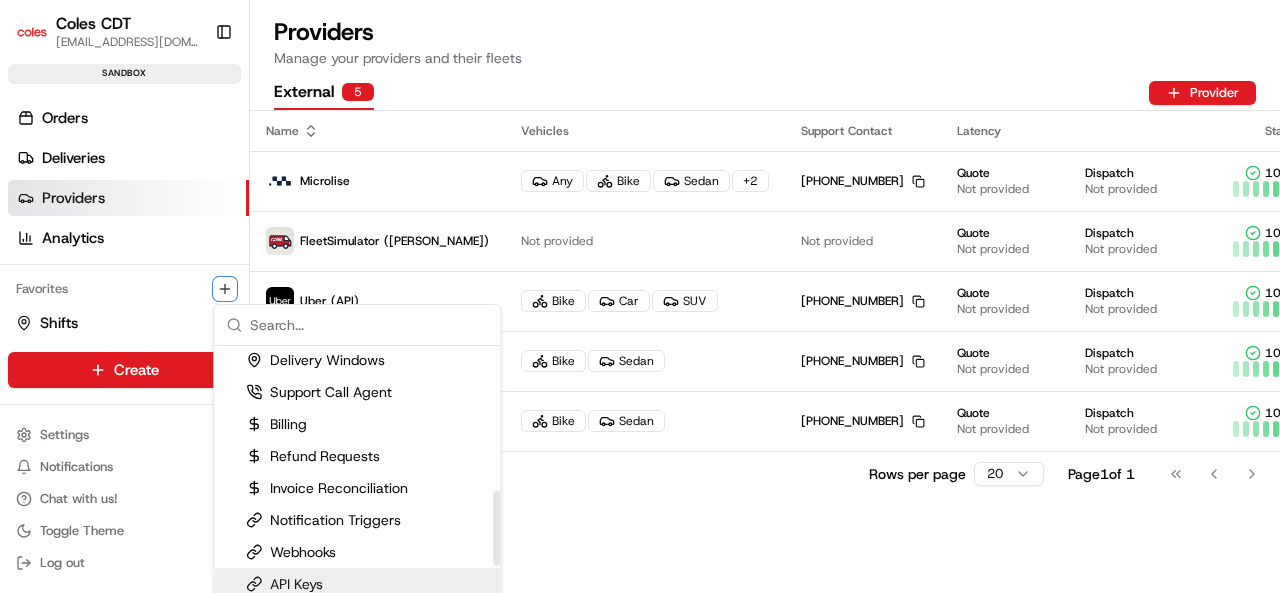 scroll, scrollTop: 382, scrollLeft: 0, axis: vertical 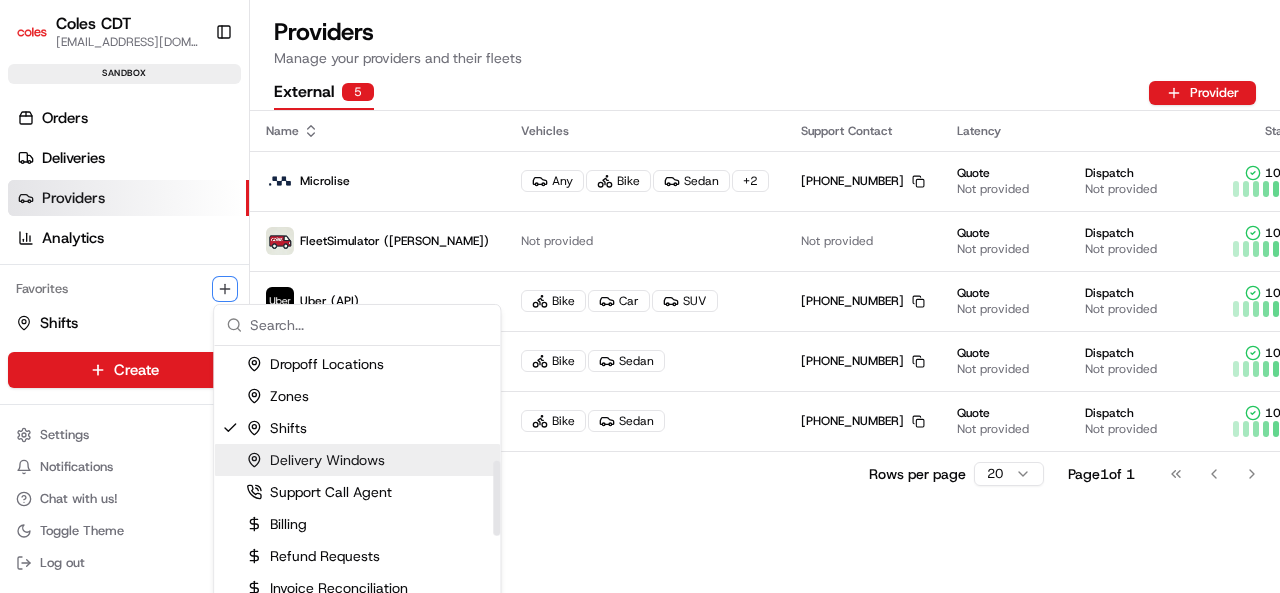 click on "Delivery Windows" at bounding box center (315, 460) 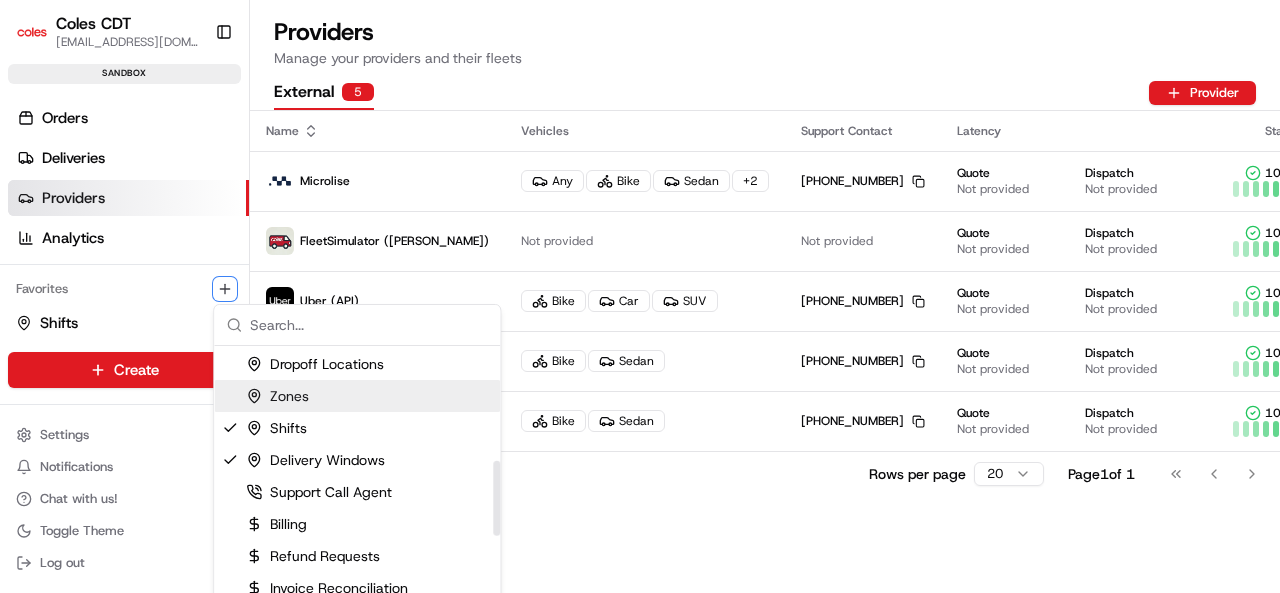click on "Zones" at bounding box center (277, 396) 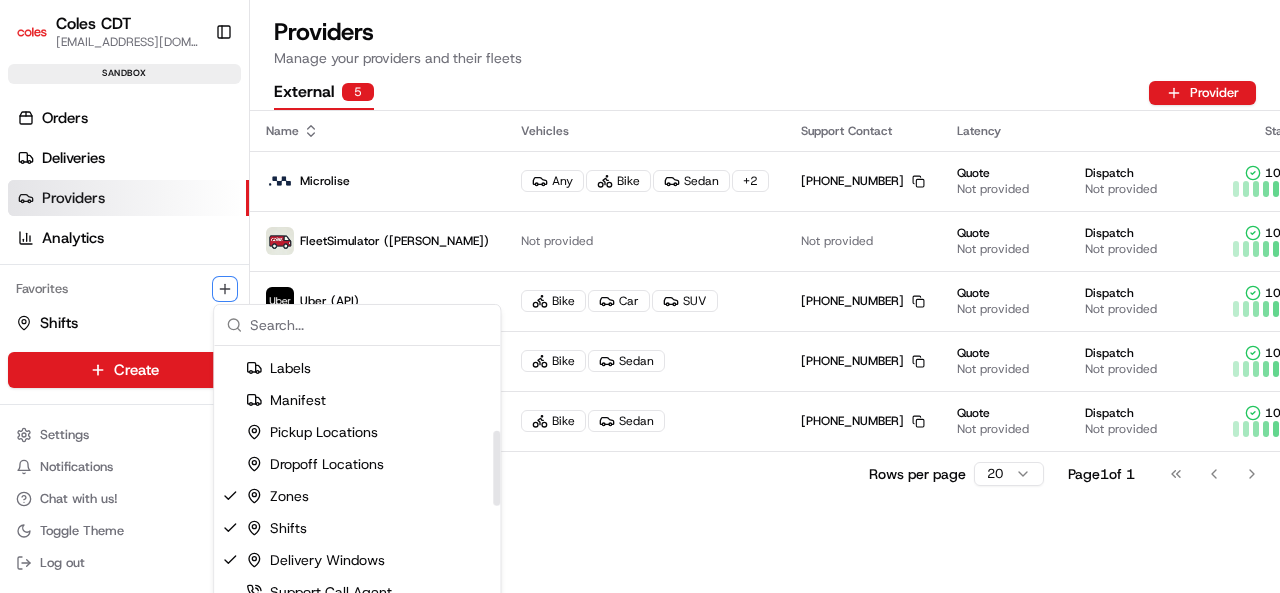 scroll, scrollTop: 182, scrollLeft: 0, axis: vertical 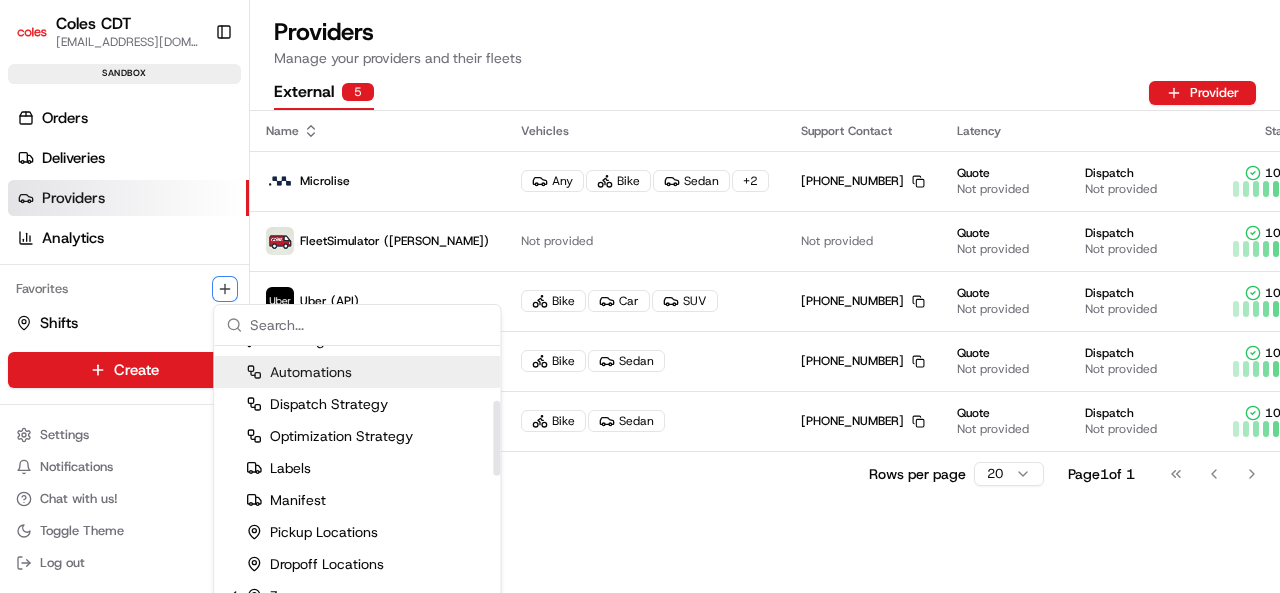 click on "Automations" at bounding box center (299, 372) 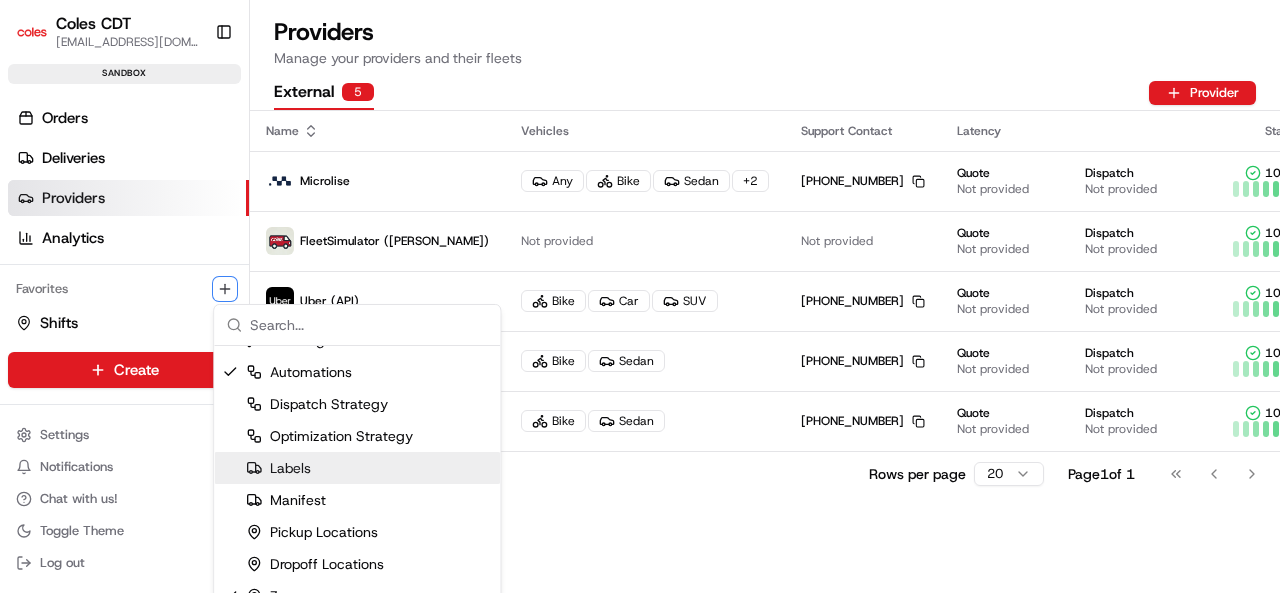 click on "Coles CDT [EMAIL_ADDRESS][DOMAIN_NAME] Toggle Sidebar sandbox Orders Deliveries Providers Analytics Favorites Shifts Delivery Windows Zones Automations Main Menu Members & Organization Organization Users Roles Preferences Customization Tracking Orchestration Automations Dispatch Strategy Optimization Strategy Locations Pickup Locations Dropoff Locations Zones Shifts Delivery Windows Billing Billing Refund Requests Integrations Notification Triggers Webhooks API Keys Request Logs Create Settings Notifications Chat with us! Toggle Theme Log out Providers Manage your providers and their fleets External   5  Provider Name Vehicles Support Contact Latency Status Microlise Any Bike Sedan + 2 [PHONE_NUMBER]   Copy  [PHONE_NUMBER] Quote Not provided Dispatch Not provided 100 % FleetSimulator (Coles Van) Not provided Not provided Quote Not provided Dispatch Not provided 100 % Uber (API) Bike Car SUV [PHONE_NUMBER]   Copy  [PHONE_NUMBER] Quote Not provided Dispatch Not provided 100 % DoorDash Drive (V2)" at bounding box center [640, 296] 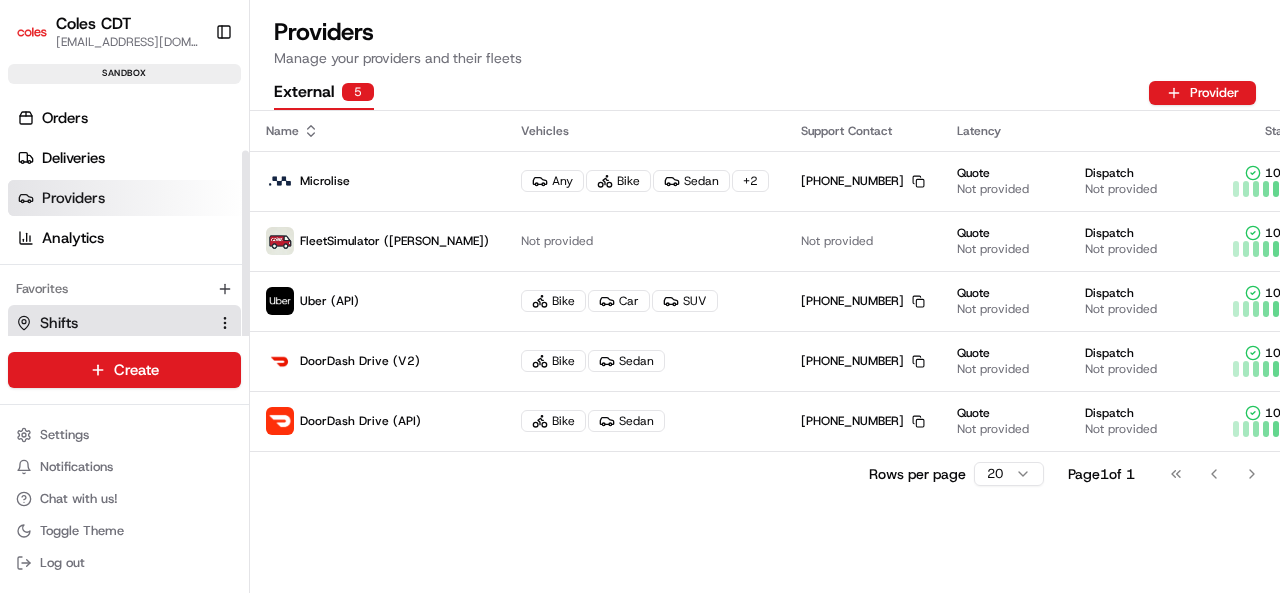 scroll, scrollTop: 72, scrollLeft: 0, axis: vertical 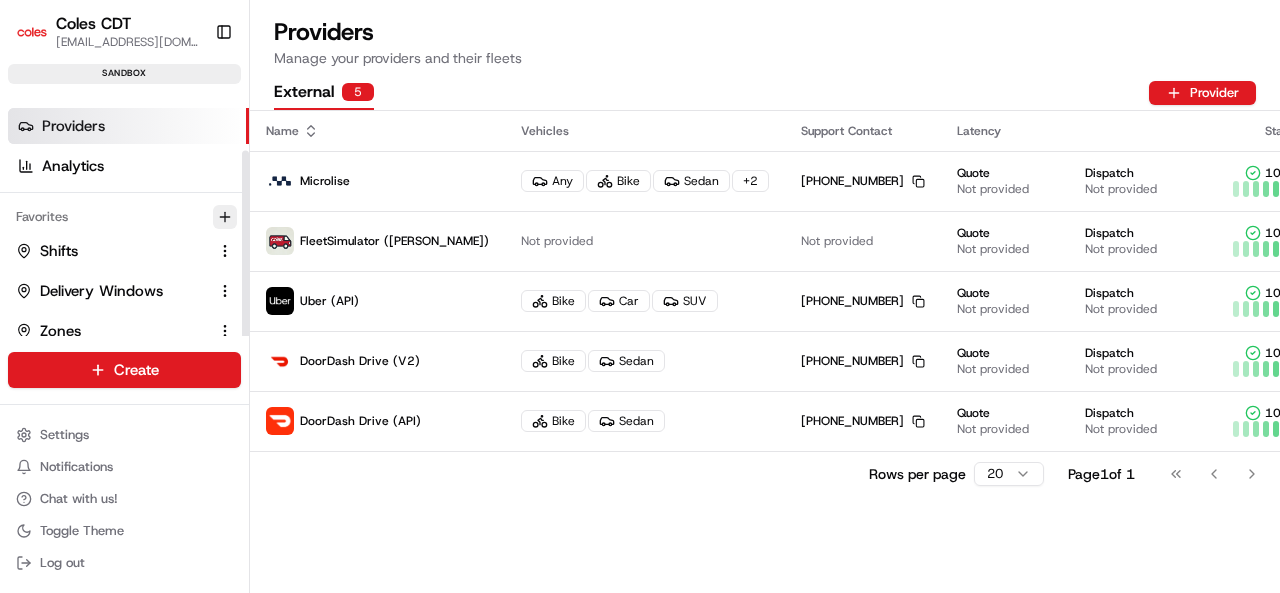 click at bounding box center [225, 217] 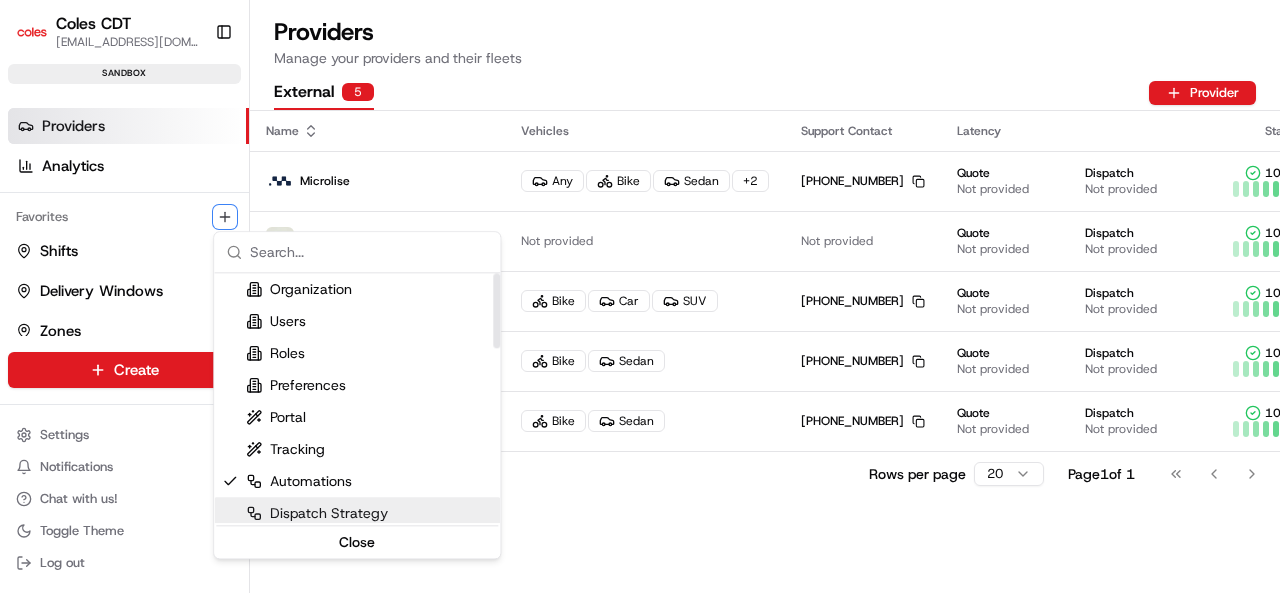click on "Coles CDT [EMAIL_ADDRESS][DOMAIN_NAME] Toggle Sidebar sandbox Orders Deliveries Providers Analytics Favorites Shifts Delivery Windows Zones Automations Main Menu Members & Organization Organization Users Roles Preferences Customization Tracking Orchestration Automations Dispatch Strategy Optimization Strategy Locations Pickup Locations Dropoff Locations Zones Shifts Delivery Windows Billing Billing Refund Requests Integrations Notification Triggers Webhooks API Keys Request Logs Create Settings Notifications Chat with us! Toggle Theme Log out Providers Manage your providers and their fleets External   5  Provider Name Vehicles Support Contact Latency Status Microlise Any Bike Sedan + 2 [PHONE_NUMBER]   Copy  [PHONE_NUMBER] Quote Not provided Dispatch Not provided 100 % FleetSimulator (Coles Van) Not provided Not provided Quote Not provided Dispatch Not provided 100 % Uber (API) Bike Car SUV [PHONE_NUMBER]   Copy  [PHONE_NUMBER] Quote Not provided Dispatch Not provided 100 % DoorDash Drive (V2)" at bounding box center (640, 296) 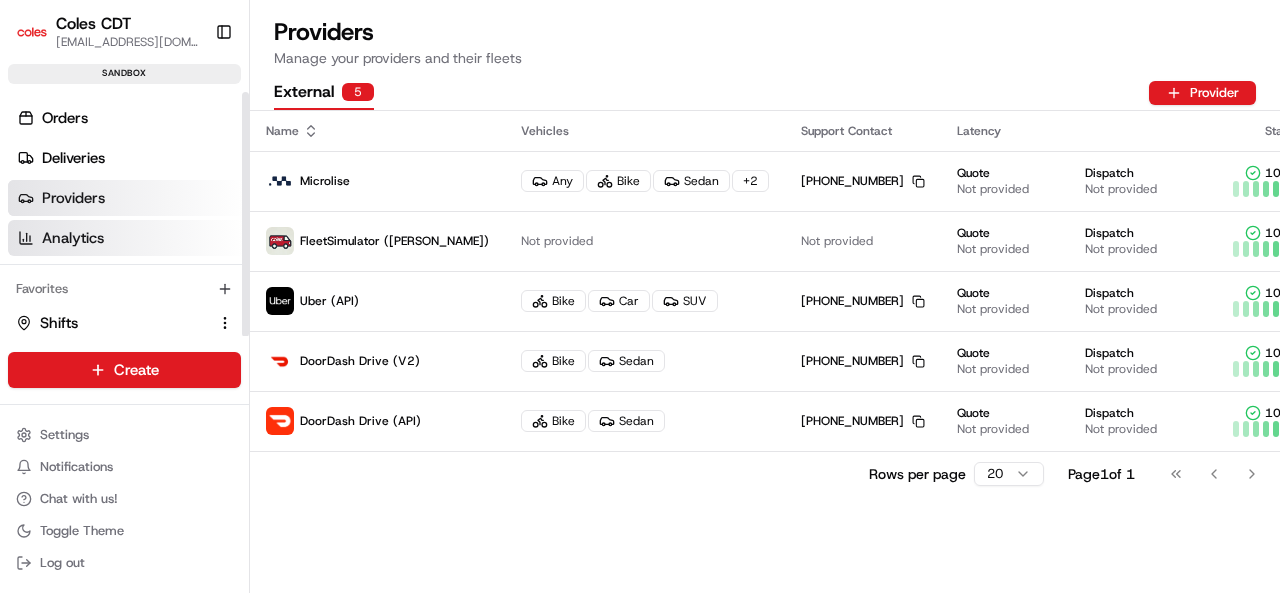 scroll, scrollTop: 72, scrollLeft: 0, axis: vertical 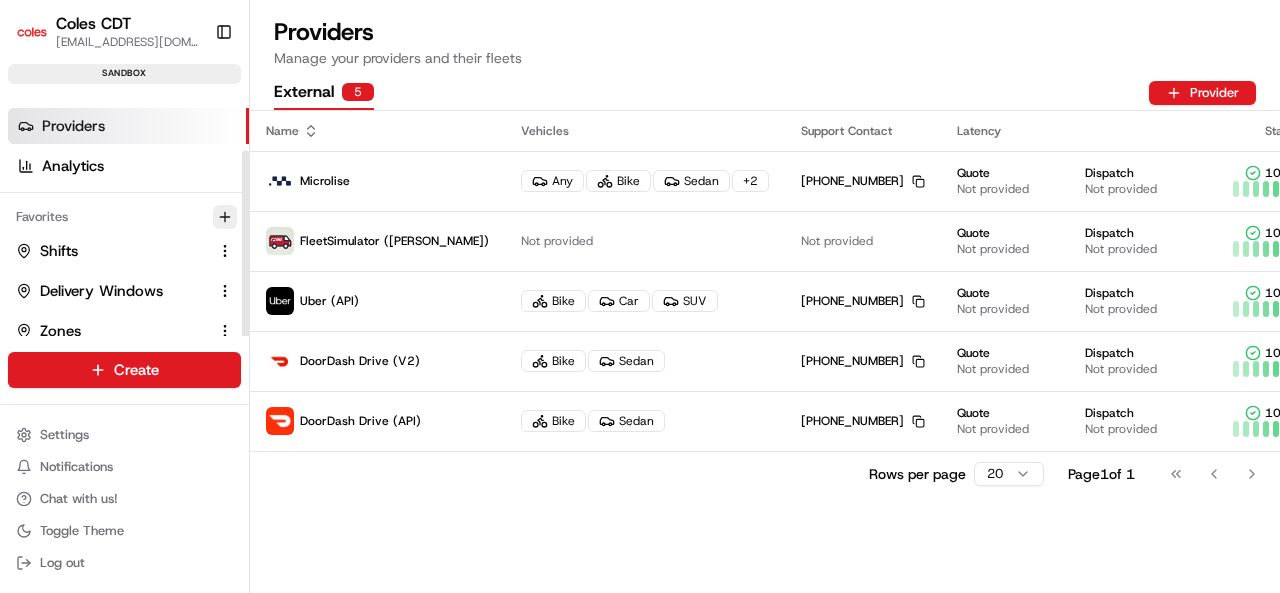 click 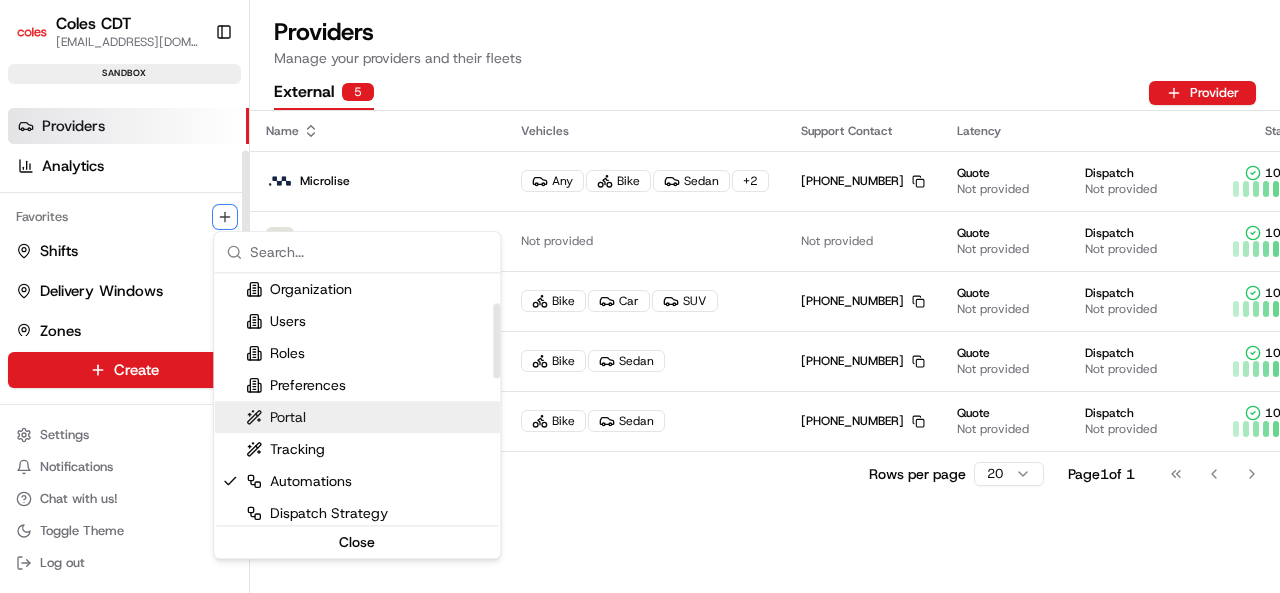 scroll, scrollTop: 100, scrollLeft: 0, axis: vertical 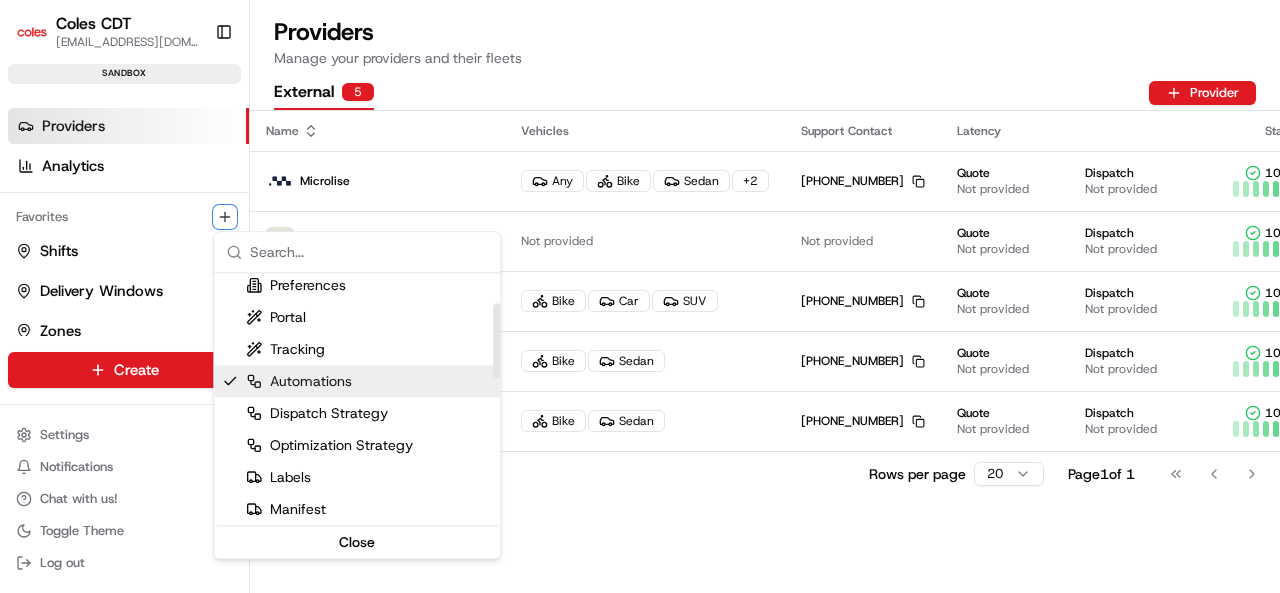 drag, startPoint x: 308, startPoint y: 381, endPoint x: 578, endPoint y: 535, distance: 310.83115 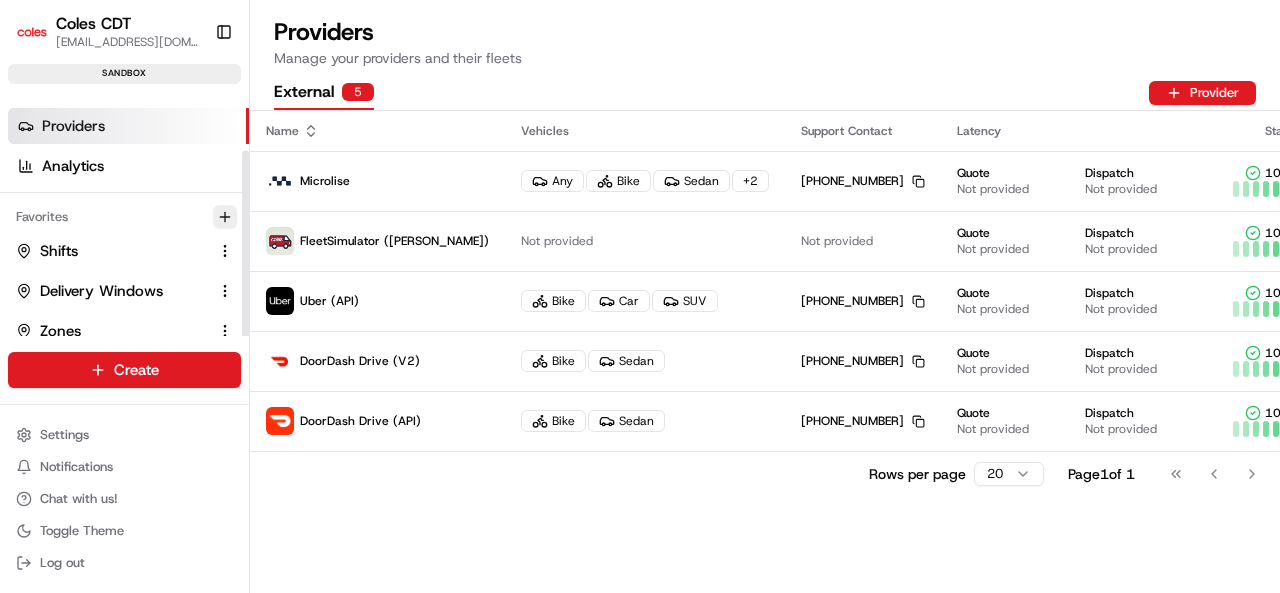 click 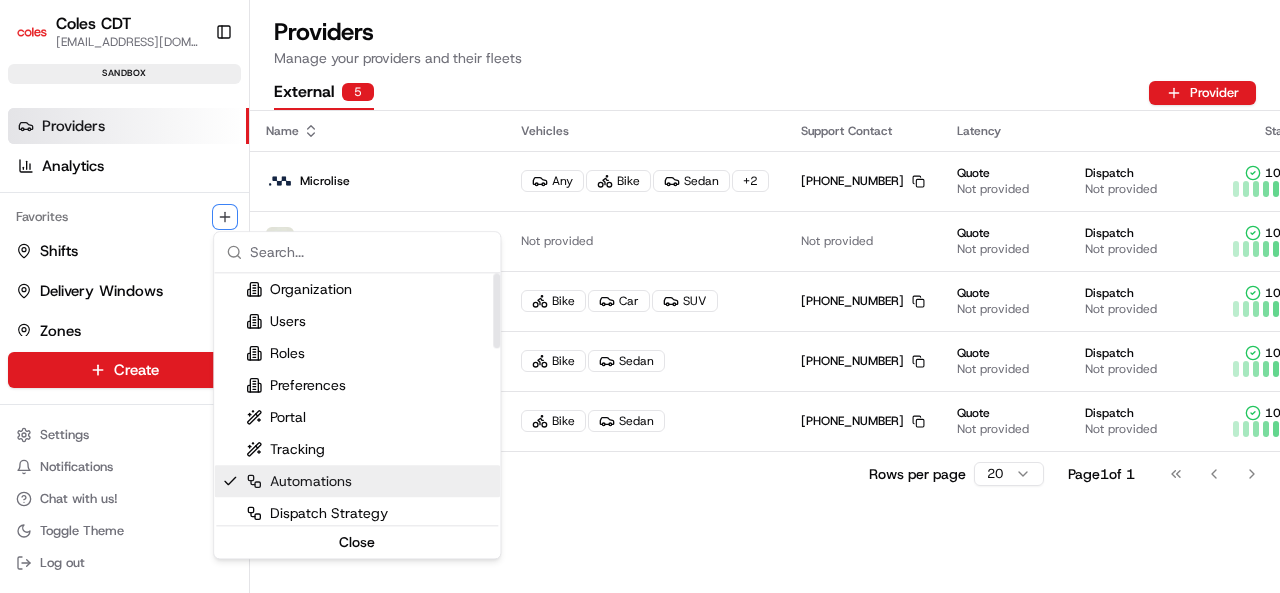 click on "Automations" at bounding box center (299, 481) 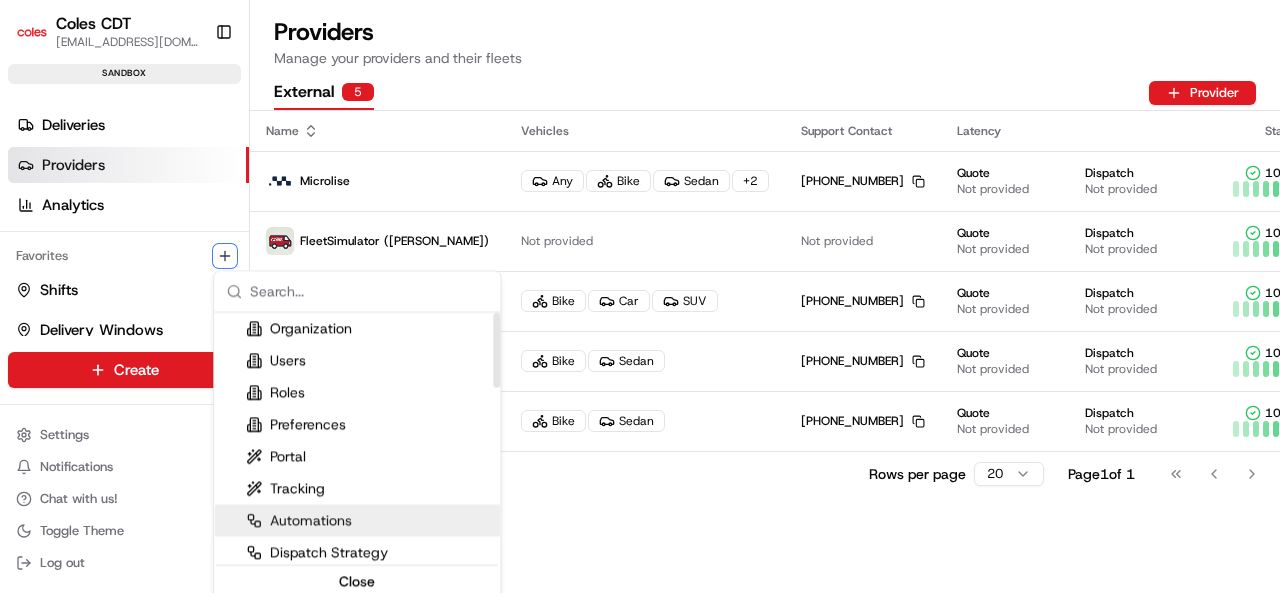 scroll, scrollTop: 33, scrollLeft: 0, axis: vertical 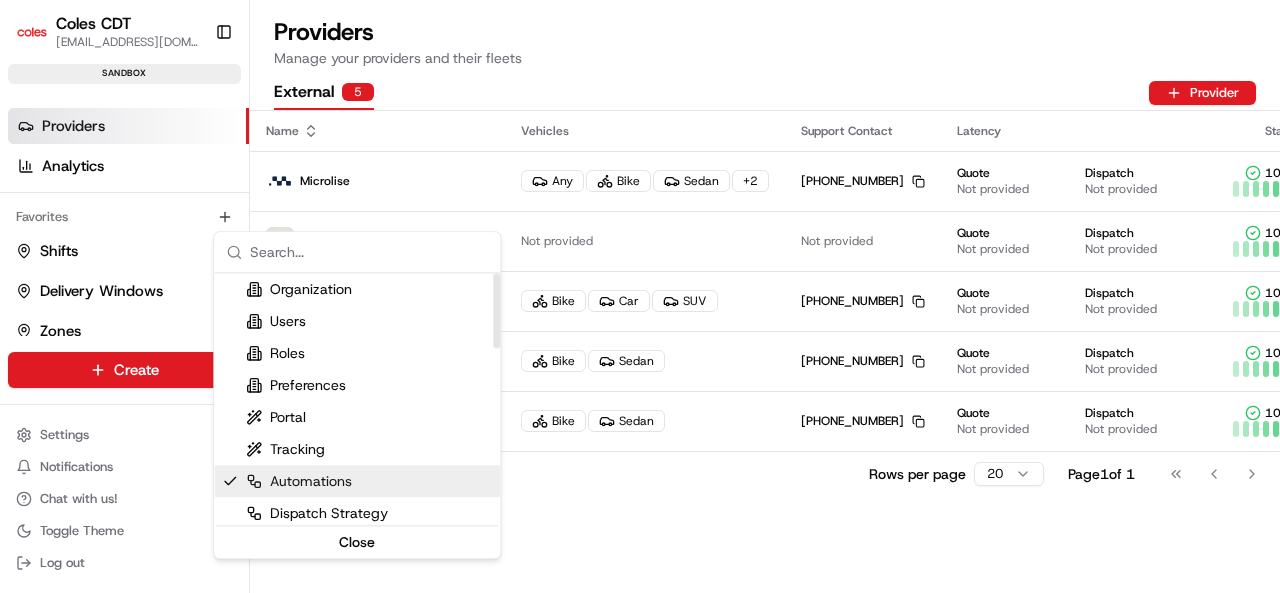 click on "Coles CDT [EMAIL_ADDRESS][DOMAIN_NAME] Toggle Sidebar sandbox Orders Deliveries Providers Analytics Favorites Shifts Delivery Windows Zones Automations Main Menu Members & Organization Organization Users Roles Preferences Customization Tracking Orchestration Automations Dispatch Strategy Optimization Strategy Locations Pickup Locations Dropoff Locations Zones Shifts Delivery Windows Billing Billing Refund Requests Integrations Notification Triggers Webhooks API Keys Request Logs Create Settings Notifications Chat with us! Toggle Theme Log out Providers Manage your providers and their fleets External   5  Provider Name Vehicles Support Contact Latency Status Microlise Any Bike Sedan + 2 [PHONE_NUMBER]   Copy  [PHONE_NUMBER] Quote Not provided Dispatch Not provided 100 % FleetSimulator (Coles Van) Not provided Not provided Quote Not provided Dispatch Not provided 100 % Uber (API) Bike Car SUV [PHONE_NUMBER]   Copy  [PHONE_NUMBER] Quote Not provided Dispatch Not provided 100 % DoorDash Drive (V2)" at bounding box center (640, 296) 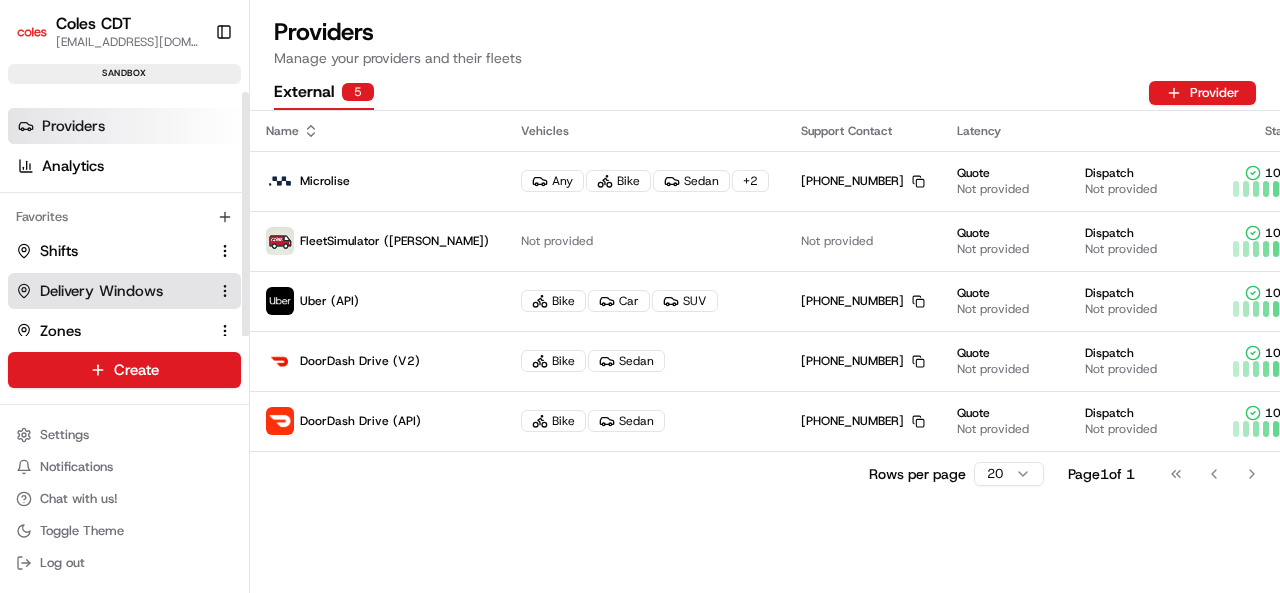 scroll, scrollTop: 0, scrollLeft: 0, axis: both 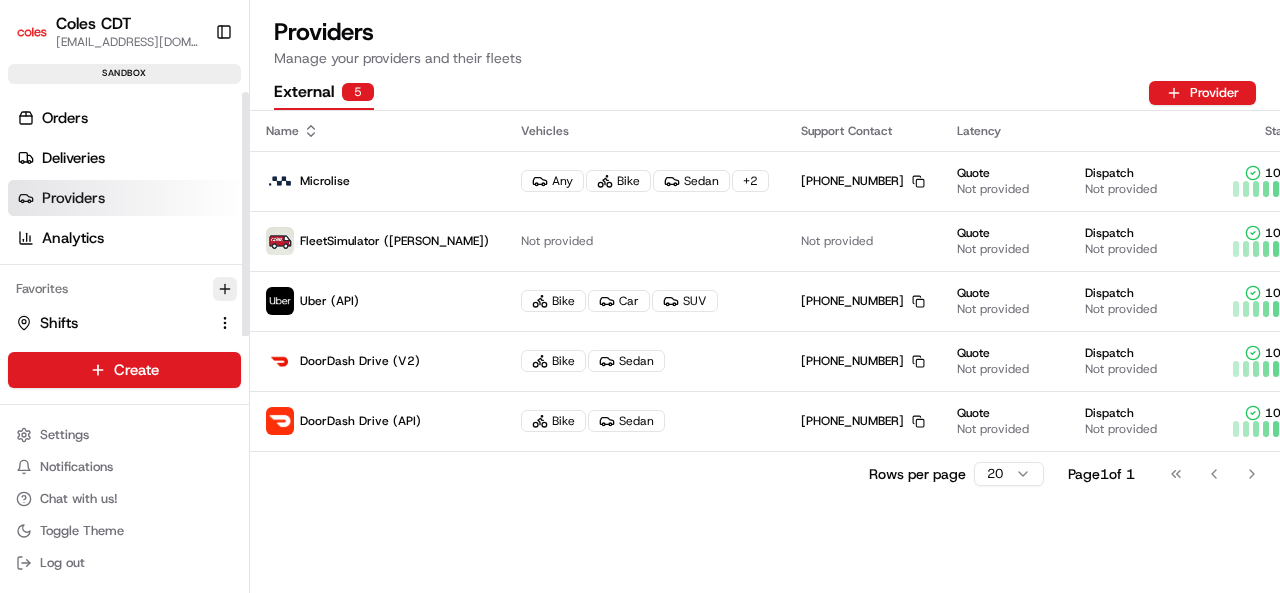 click 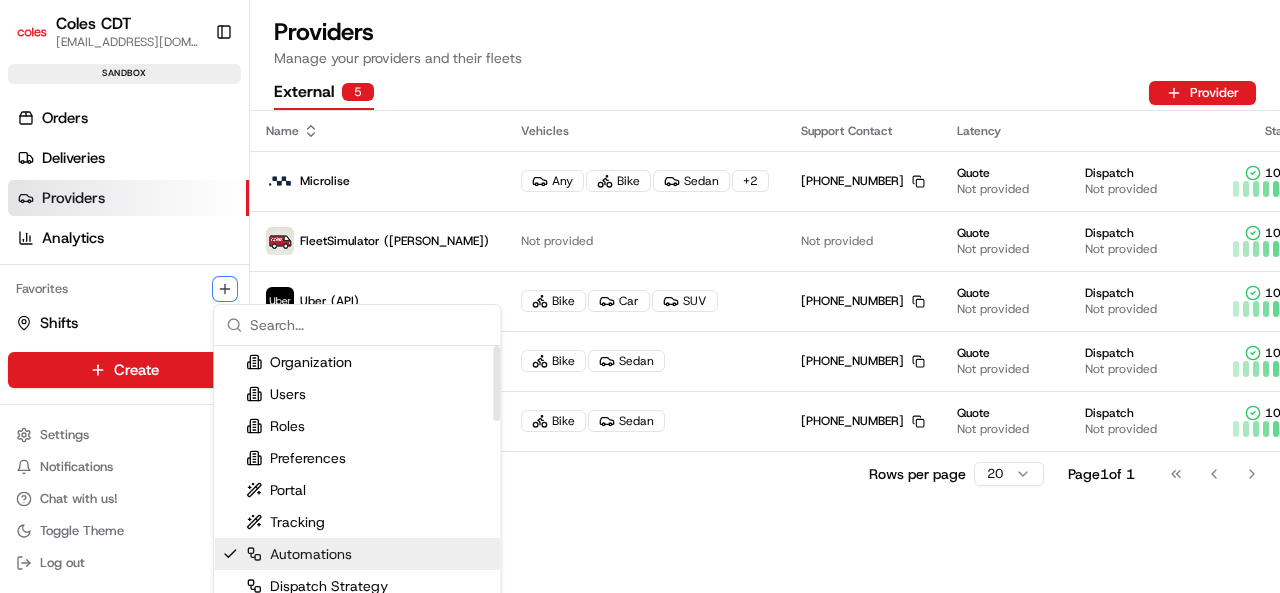 click on "Automations" at bounding box center (299, 554) 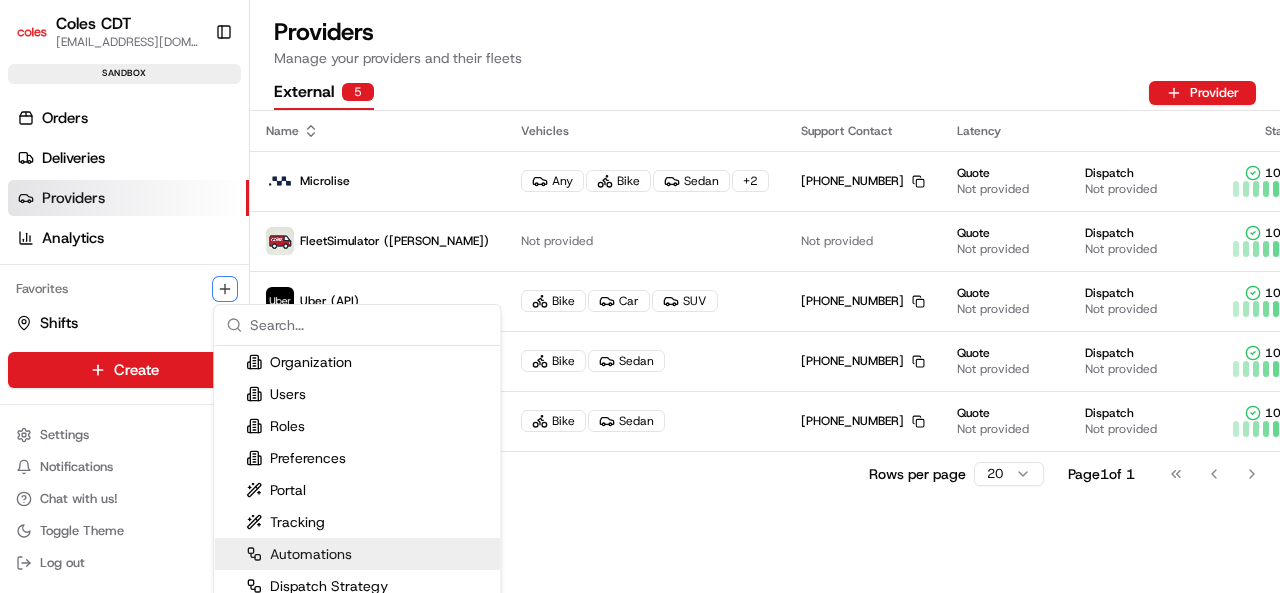click on "Coles CDT [EMAIL_ADDRESS][DOMAIN_NAME] Toggle Sidebar sandbox Orders Deliveries Providers Analytics Favorites Shifts Delivery Windows Zones Main Menu Members & Organization Organization Users Roles Preferences Customization Tracking Orchestration Automations Dispatch Strategy Optimization Strategy Locations Pickup Locations Dropoff Locations Zones Shifts Delivery Windows Billing Billing Refund Requests Integrations Notification Triggers Webhooks API Keys Request Logs Create Settings Notifications Chat with us! Toggle Theme Log out Providers Manage your providers and their fleets External   5  Provider Name Vehicles Support Contact Latency Status Microlise Any Bike Sedan + 2 [PHONE_NUMBER]   Copy  [PHONE_NUMBER] Quote Not provided Dispatch Not provided 100 % FleetSimulator (Coles Van) Not provided Not provided Quote Not provided Dispatch Not provided 100 % Uber (API) Bike Car SUV [PHONE_NUMBER]   Copy  [PHONE_NUMBER] Quote Not provided Dispatch Not provided 100 % DoorDash Drive (V2) Bike Sedan   %" at bounding box center (640, 296) 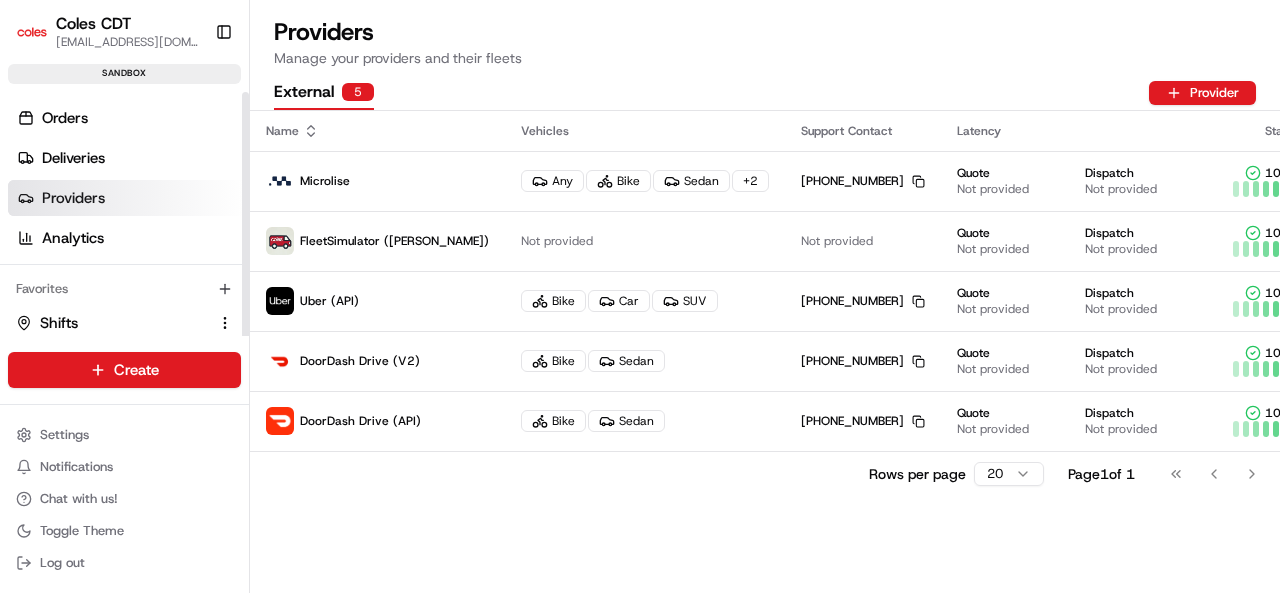 scroll, scrollTop: 32, scrollLeft: 0, axis: vertical 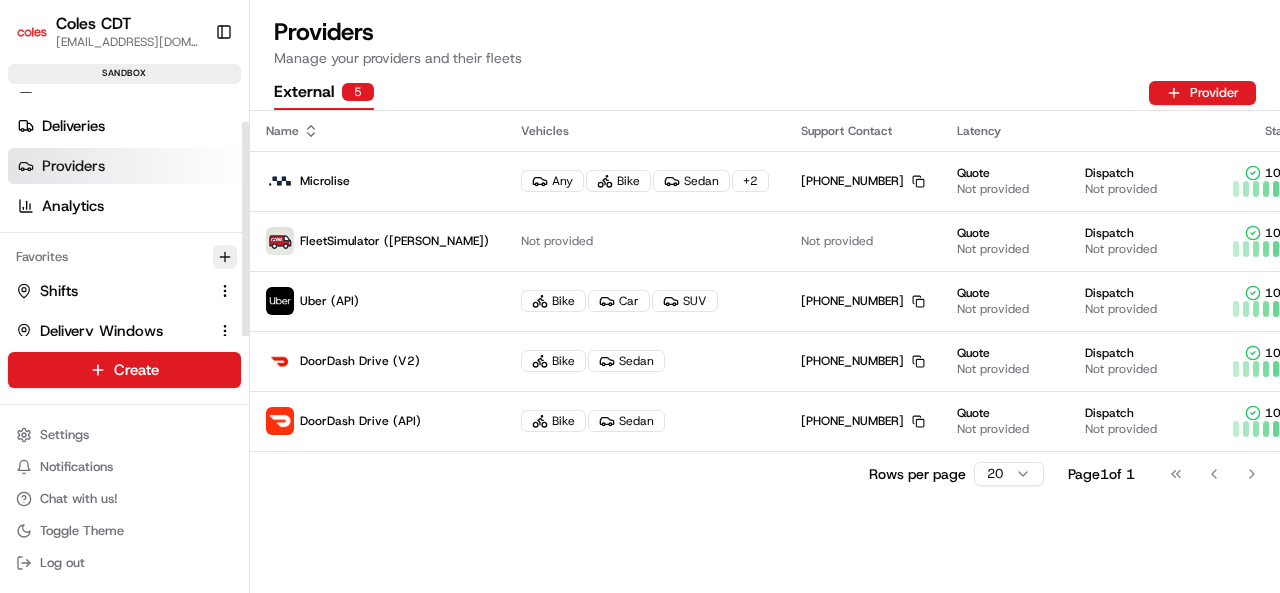 click 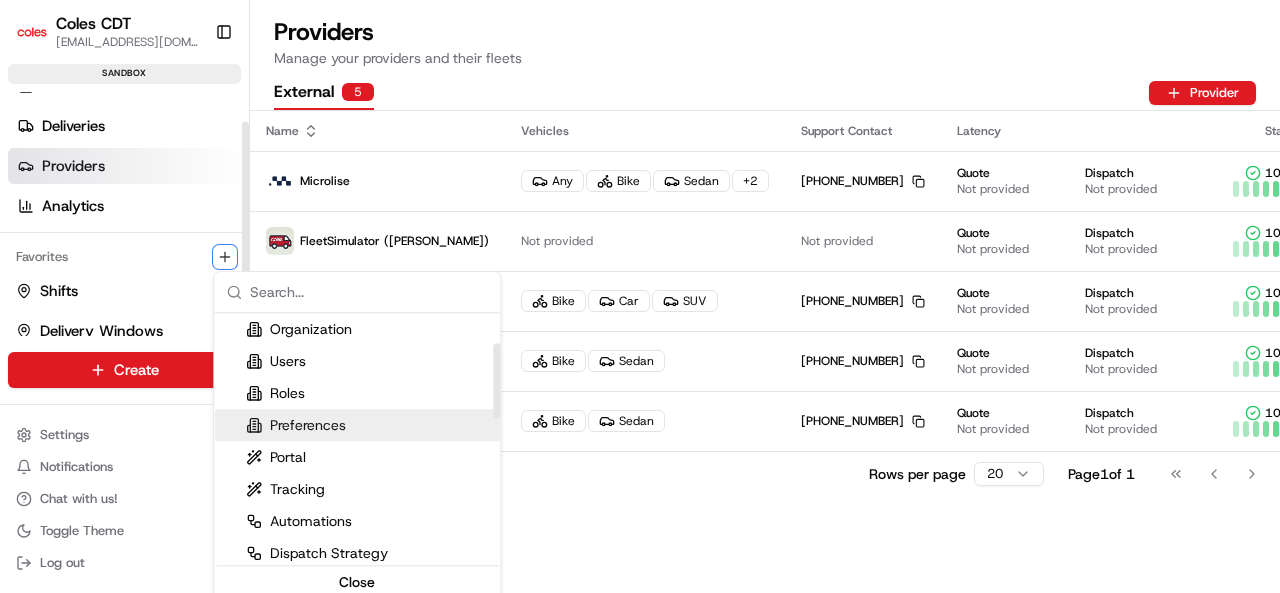 scroll, scrollTop: 300, scrollLeft: 0, axis: vertical 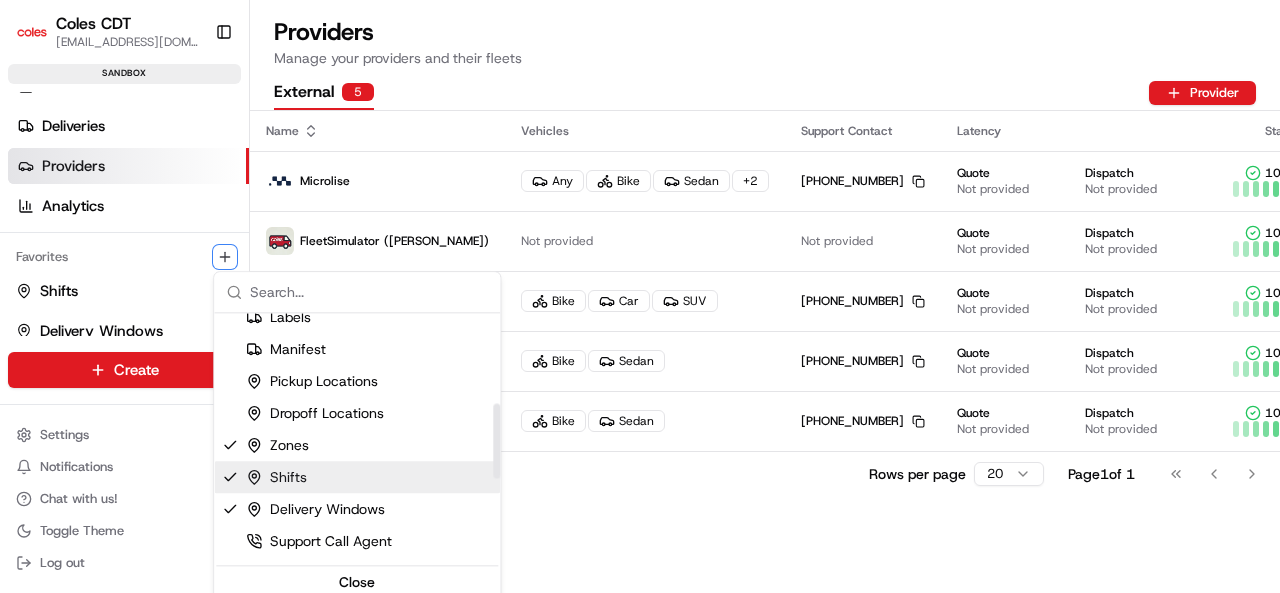 click on "Coles CDT [EMAIL_ADDRESS][DOMAIN_NAME] Toggle Sidebar sandbox Orders Deliveries Providers Analytics Favorites Shifts Delivery Windows Zones Main Menu Members & Organization Organization Users Roles Preferences Customization Tracking Orchestration Automations Dispatch Strategy Optimization Strategy Locations Pickup Locations Dropoff Locations Zones Shifts Delivery Windows Billing Billing Refund Requests Integrations Notification Triggers Webhooks API Keys Request Logs Create Settings Notifications Chat with us! Toggle Theme Log out Providers Manage your providers and their fleets External   5  Provider Name Vehicles Support Contact Latency Status Microlise Any Bike Sedan + 2 [PHONE_NUMBER]   Copy  [PHONE_NUMBER] Quote Not provided Dispatch Not provided 100 % FleetSimulator (Coles Van) Not provided Not provided Quote Not provided Dispatch Not provided 100 % Uber (API) Bike Car SUV [PHONE_NUMBER]   Copy  [PHONE_NUMBER] Quote Not provided Dispatch Not provided 100 % DoorDash Drive (V2) Bike Sedan   %" at bounding box center (640, 296) 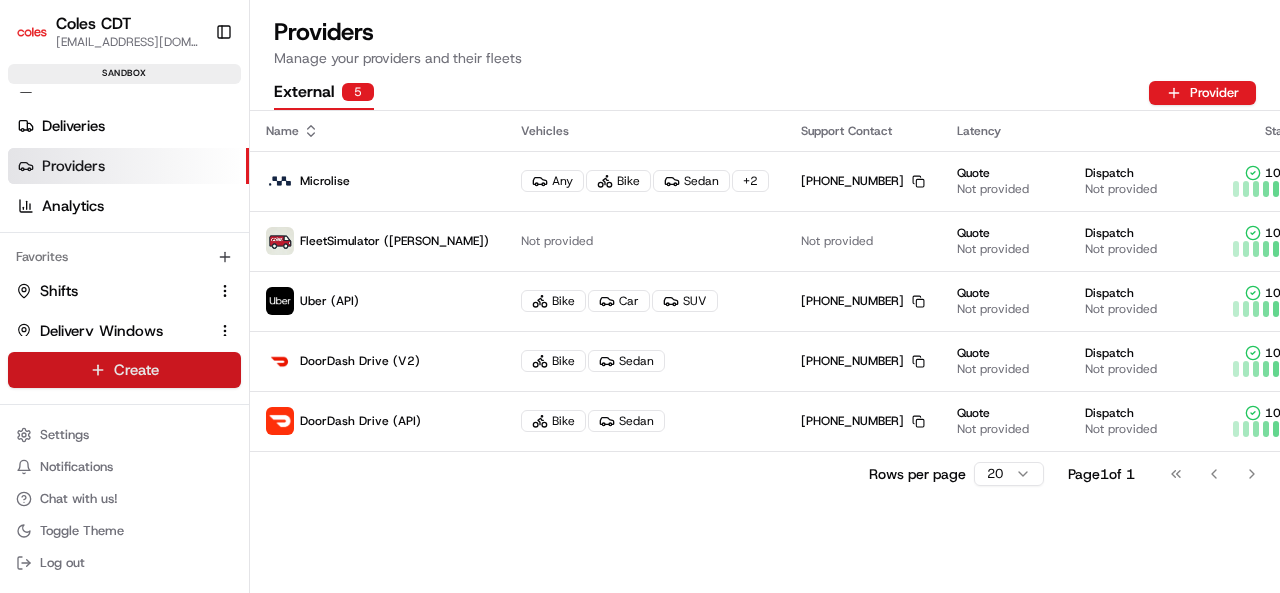 click on "Coles CDT [EMAIL_ADDRESS][DOMAIN_NAME] Toggle Sidebar sandbox Orders Deliveries Providers Analytics Favorites Shifts Delivery Windows Zones Main Menu Members & Organization Organization Users Roles Preferences Customization Tracking Orchestration Automations Dispatch Strategy Optimization Strategy Locations Pickup Locations Dropoff Locations Zones Shifts Delivery Windows Billing Billing Refund Requests Integrations Notification Triggers Webhooks API Keys Request Logs Create Settings Notifications Chat with us! Toggle Theme Log out Providers Manage your providers and their fleets External   5  Provider Name Vehicles Support Contact Latency Status Microlise Any Bike Sedan + 2 [PHONE_NUMBER]   Copy  [PHONE_NUMBER] Quote Not provided Dispatch Not provided 100 % FleetSimulator (Coles Van) Not provided Not provided Quote Not provided Dispatch Not provided 100 % Uber (API) Bike Car SUV [PHONE_NUMBER]   Copy  [PHONE_NUMBER] Quote Not provided Dispatch Not provided 100 % DoorDash Drive (V2) Bike Sedan   %" at bounding box center (640, 296) 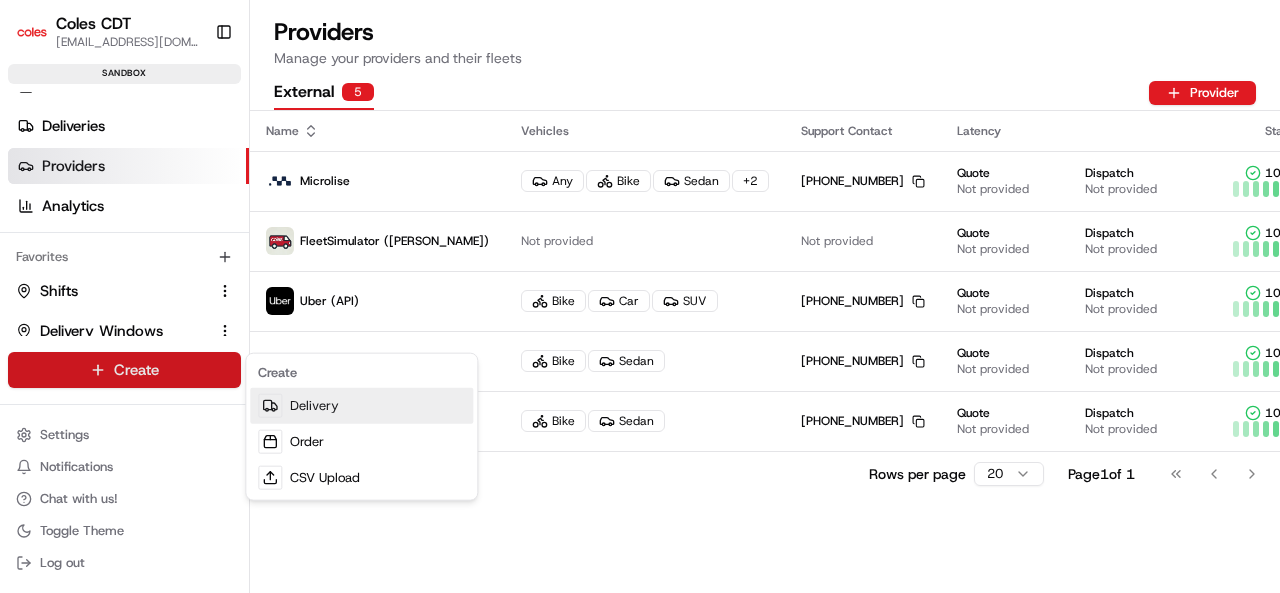 click on "Delivery" at bounding box center (361, 406) 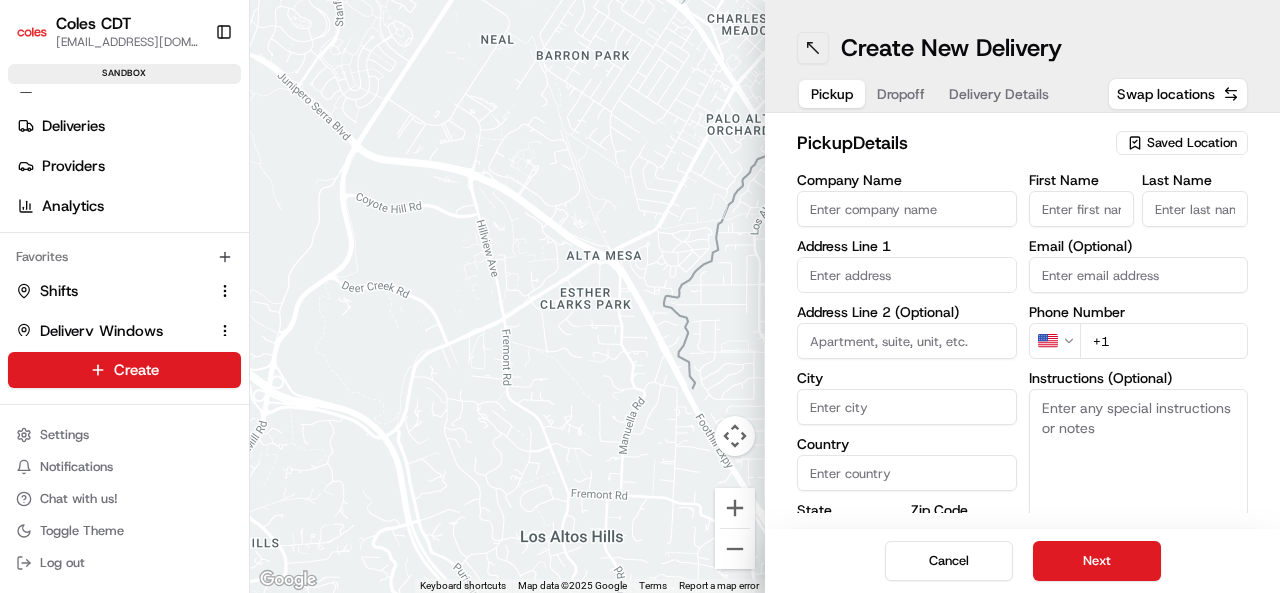 click at bounding box center [813, 48] 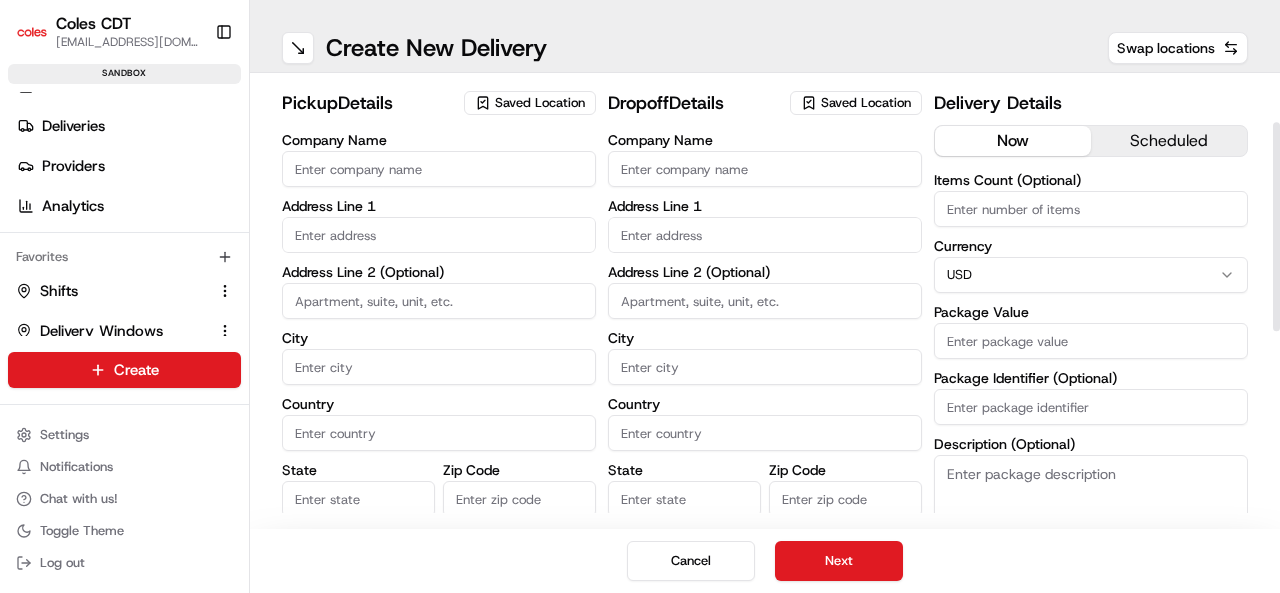 scroll, scrollTop: 200, scrollLeft: 0, axis: vertical 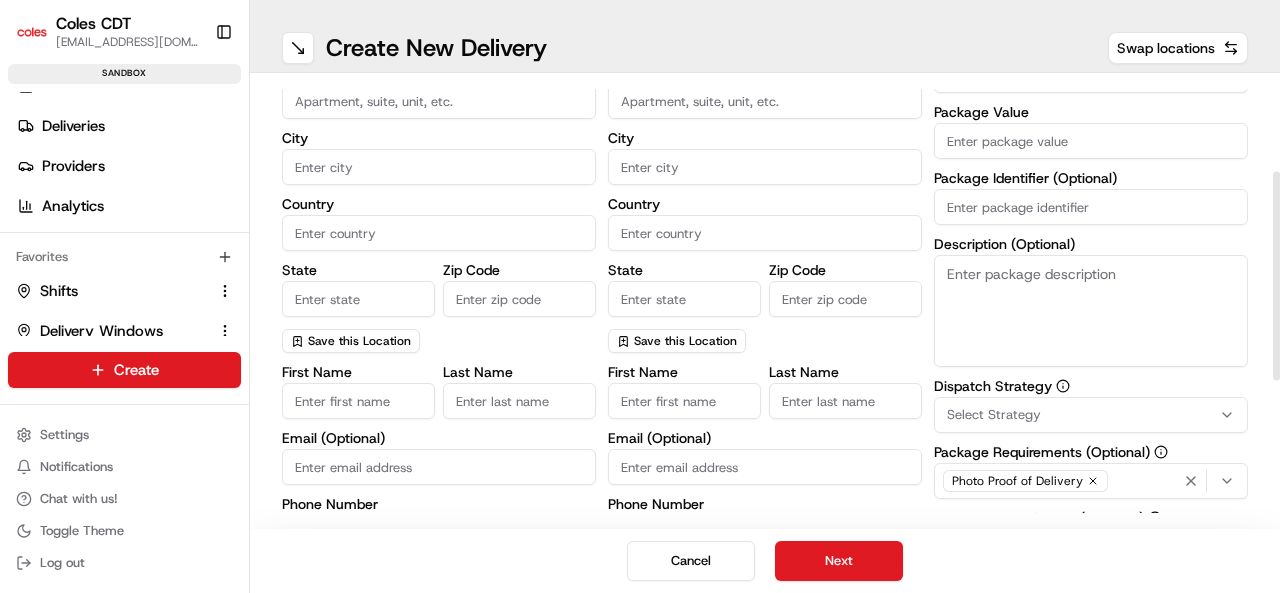 click on "Select Strategy" at bounding box center [1091, 415] 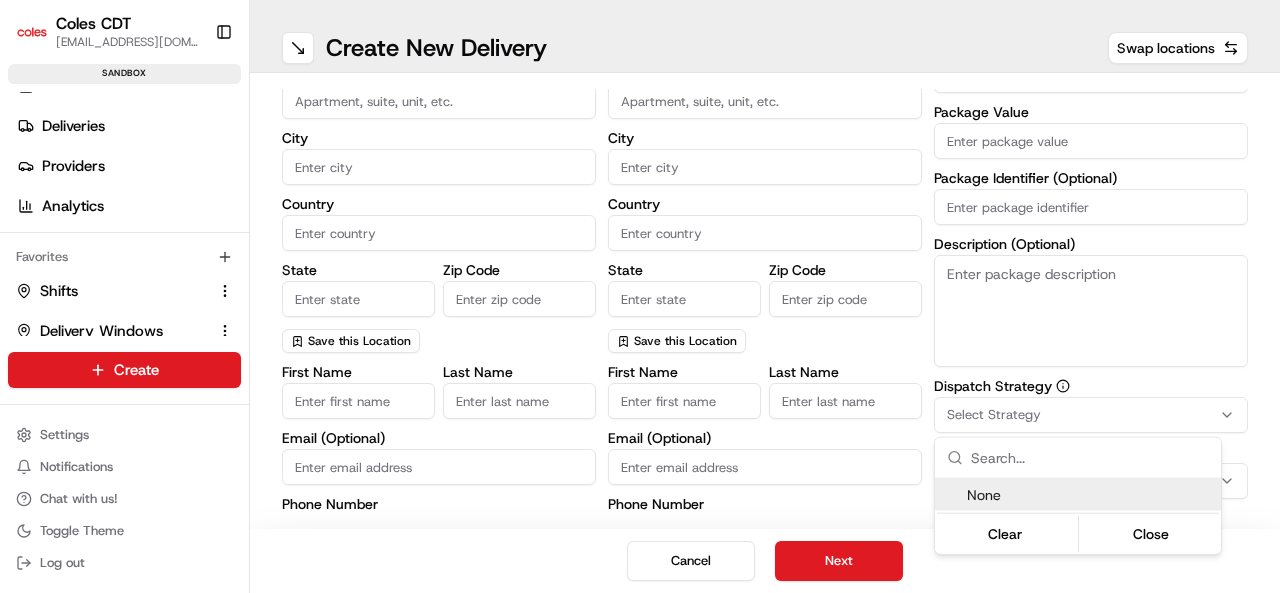 click on "Coles CDT [EMAIL_ADDRESS][DOMAIN_NAME] Toggle Sidebar sandbox Orders Deliveries Providers Analytics Favorites Shifts Delivery Windows Zones Main Menu Members & Organization Organization Users Roles Preferences Customization Tracking Orchestration Automations Dispatch Strategy Optimization Strategy Locations Pickup Locations Dropoff Locations Zones Shifts Delivery Windows Billing Billing Refund Requests Integrations Notification Triggers Webhooks API Keys Request Logs Create Settings Notifications Chat with us! Toggle Theme Log out ← Move left → Move right ↑ Move up ↓ Move down + Zoom in - Zoom out Home Jump left by 75% End Jump right by 75% Page Up Jump up by 75% Page Down Jump down by 75% To navigate, press the arrow keys. Map Data Map data ©2025 Google Map data ©2025 Google 500 m  Click to toggle between metric and imperial units Terms Create New Delivery Swap locations pickup  Details Saved Location Company Name Address Line 1 Address Line 2 (Optional) City Country State Zip Code" at bounding box center [640, 296] 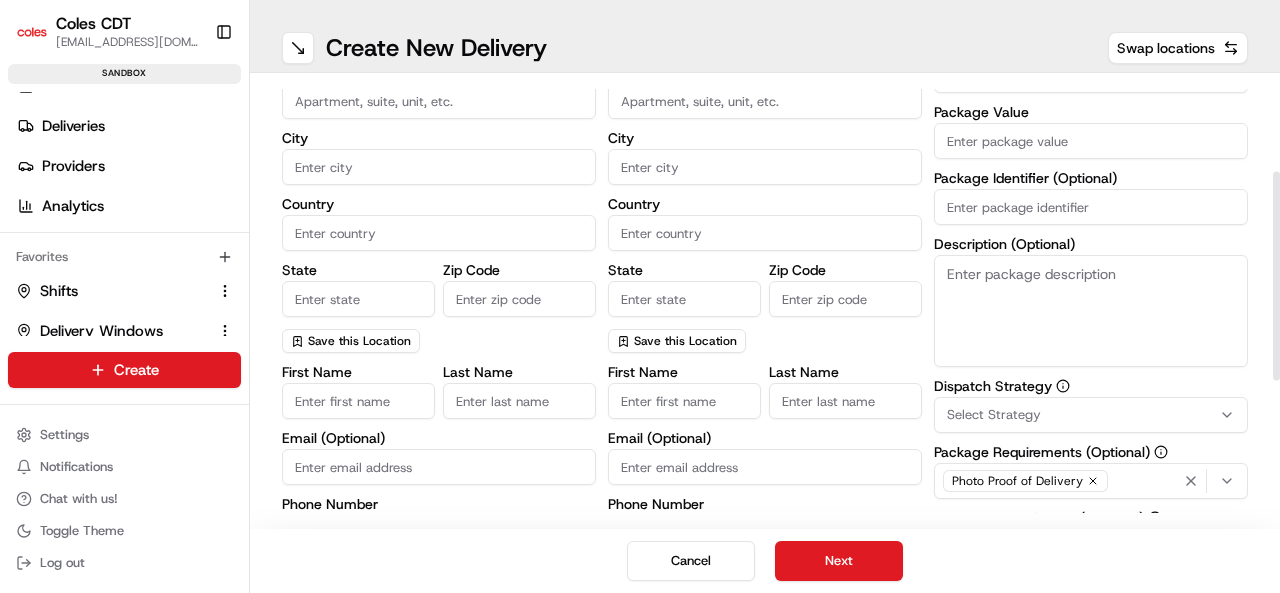 scroll, scrollTop: 0, scrollLeft: 0, axis: both 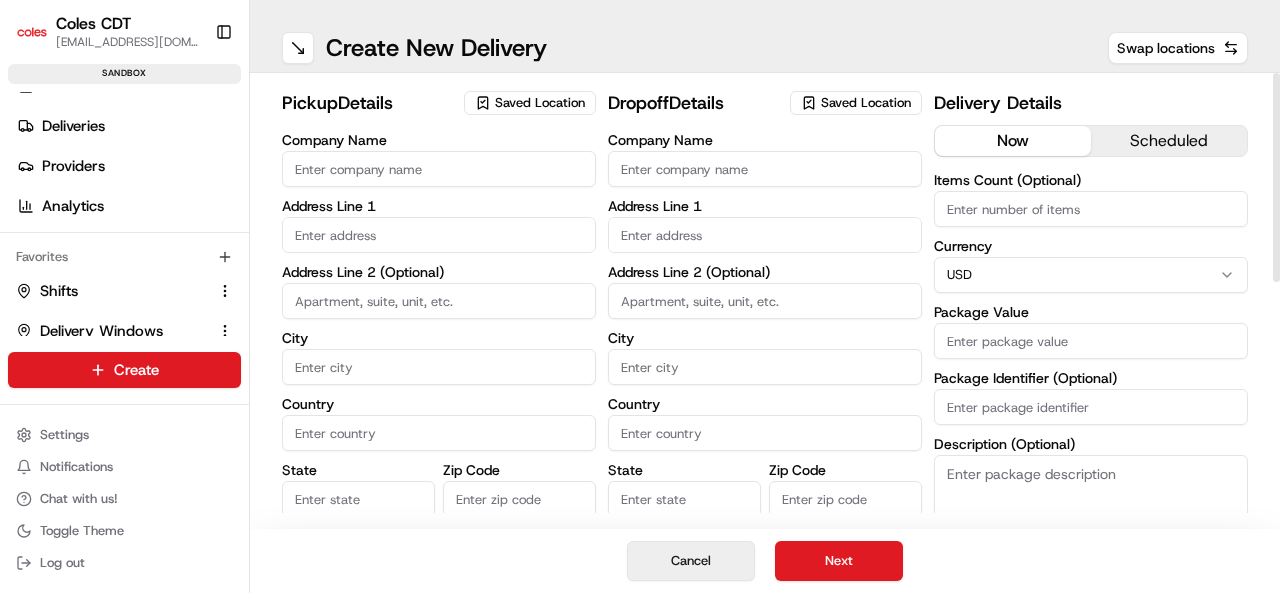 click on "Cancel" at bounding box center [691, 561] 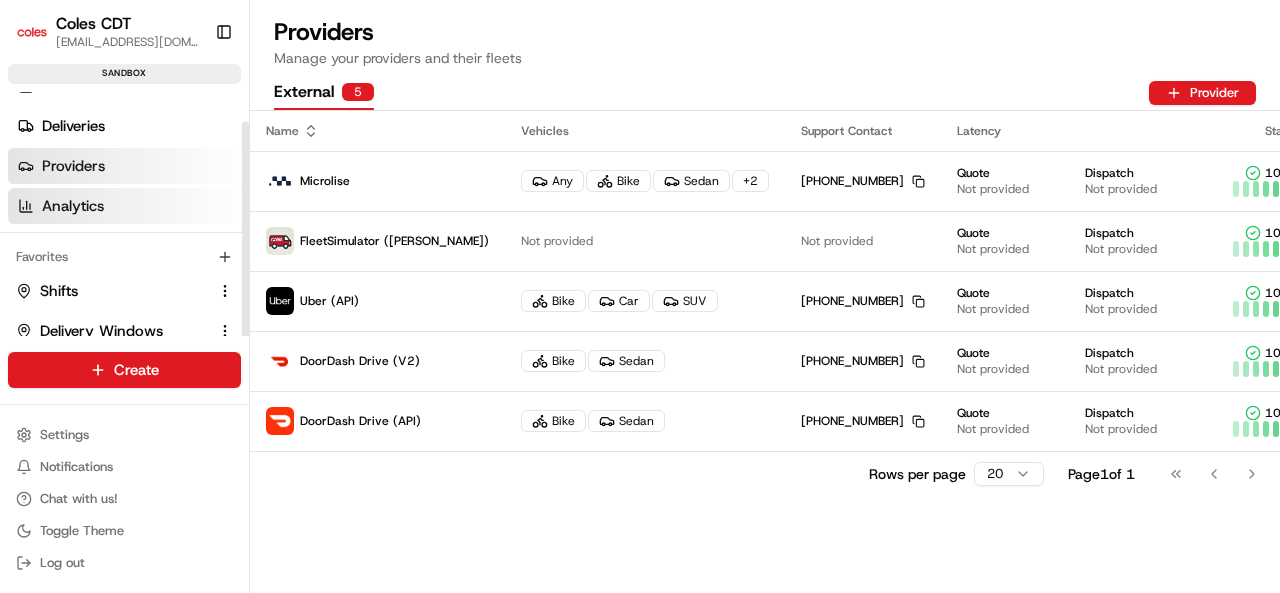 click on "Analytics" at bounding box center (73, 206) 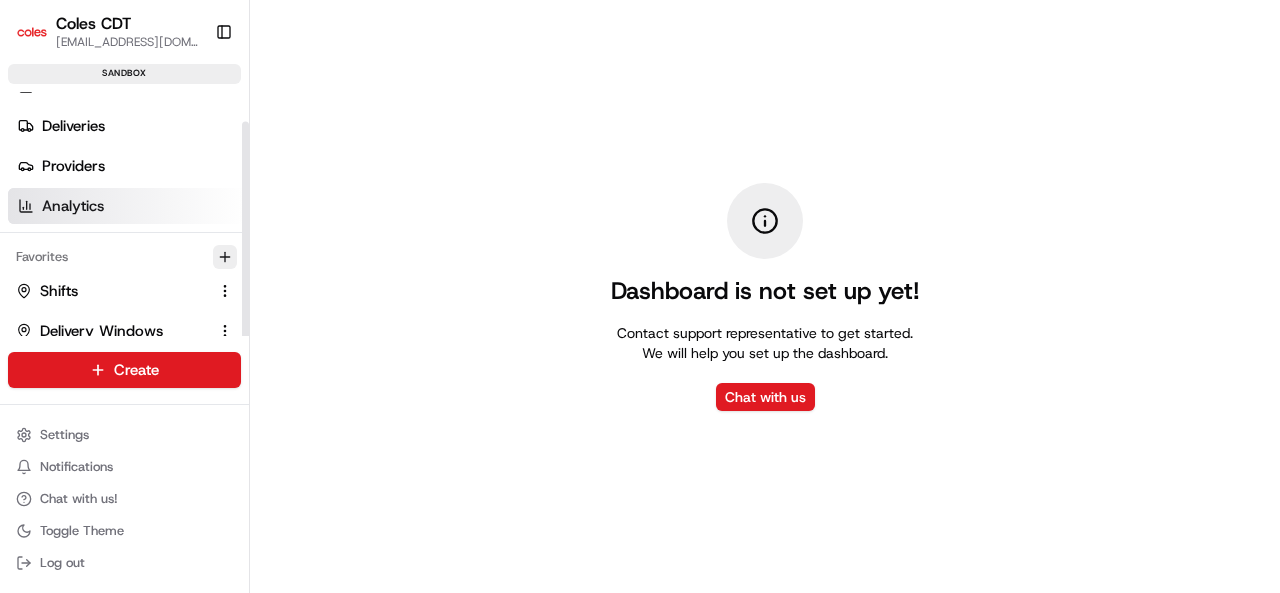 click 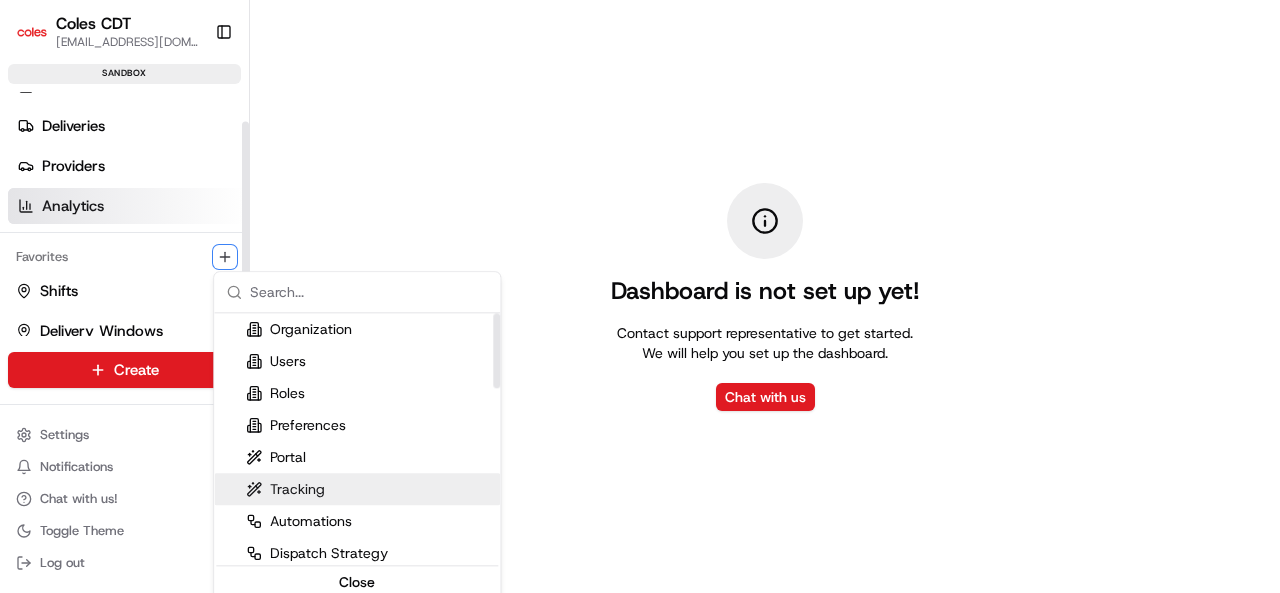 scroll, scrollTop: 300, scrollLeft: 0, axis: vertical 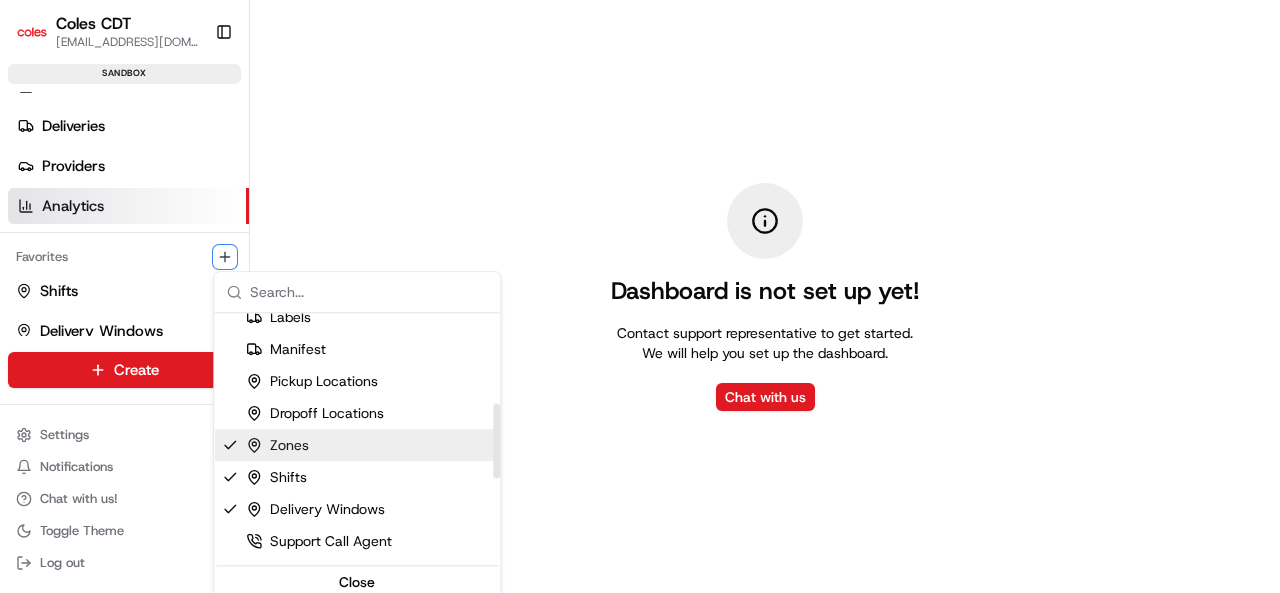 click on "Zones" at bounding box center (277, 445) 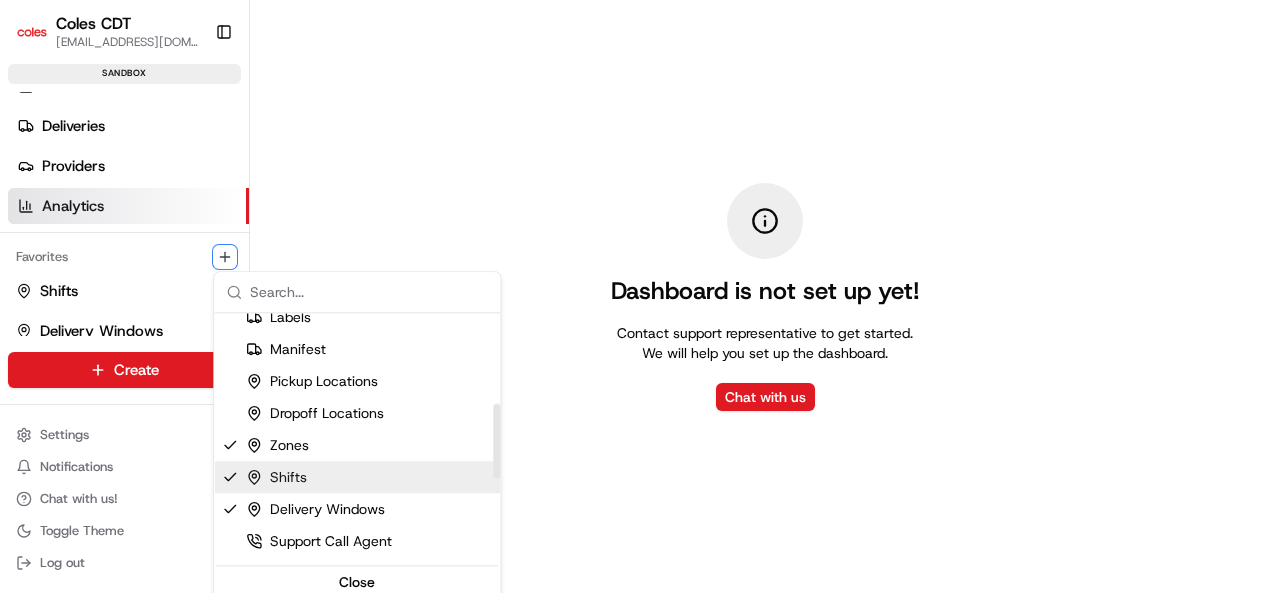 click on "Shifts" at bounding box center (276, 477) 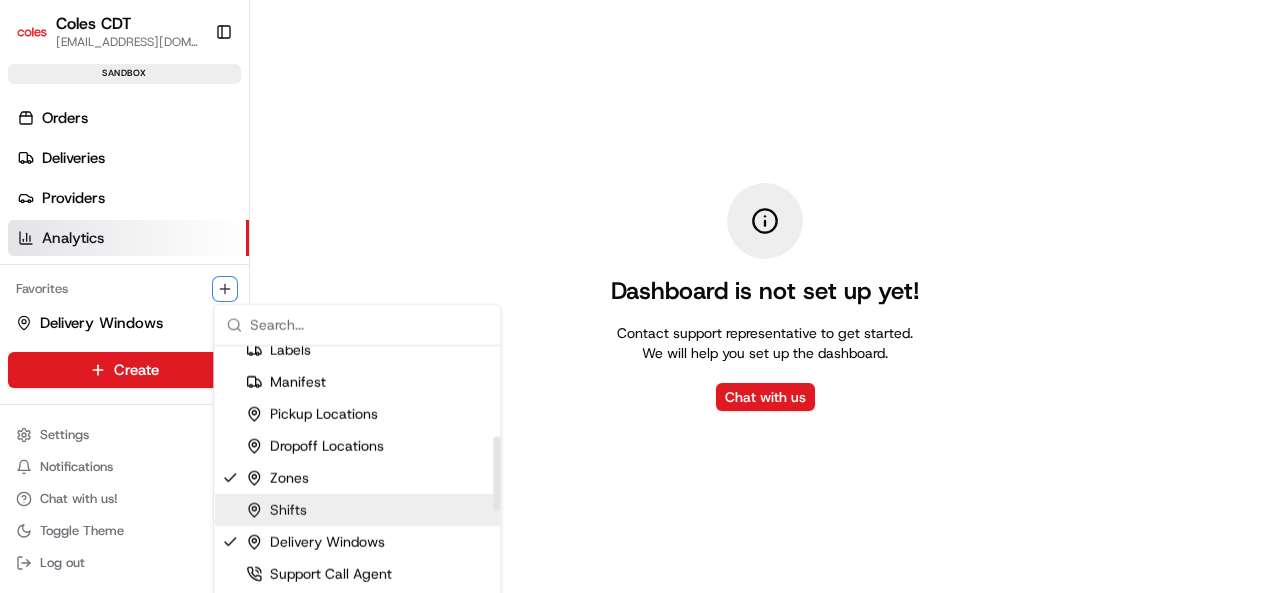 click on "Shifts" at bounding box center [357, 510] 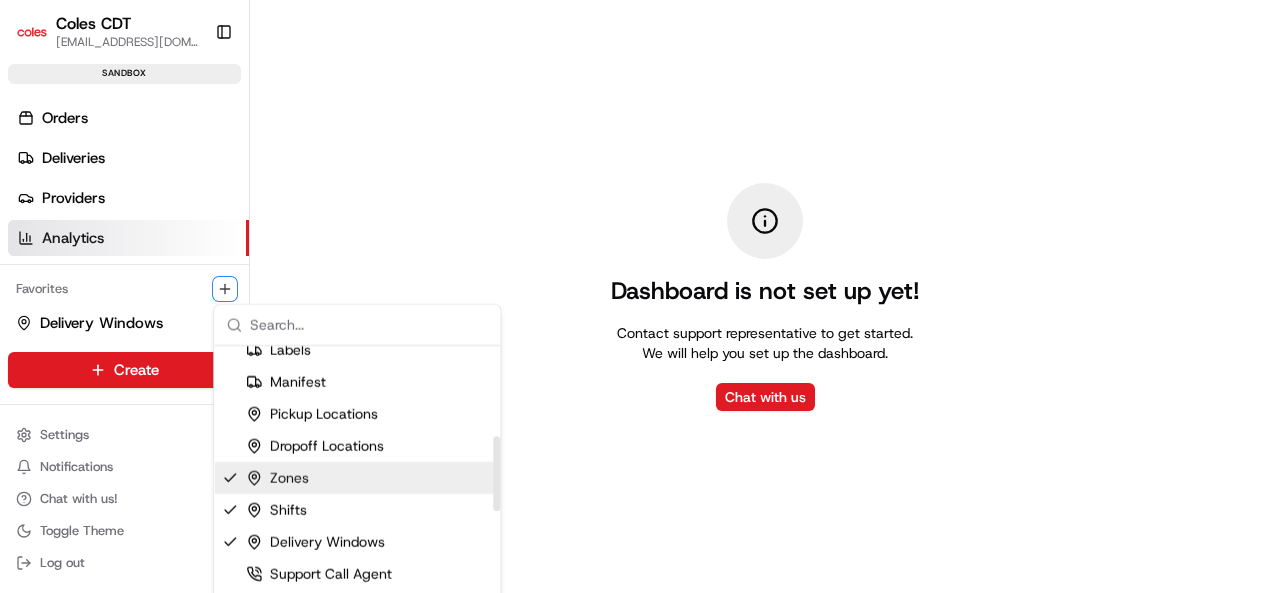 click on "Zones" at bounding box center [277, 478] 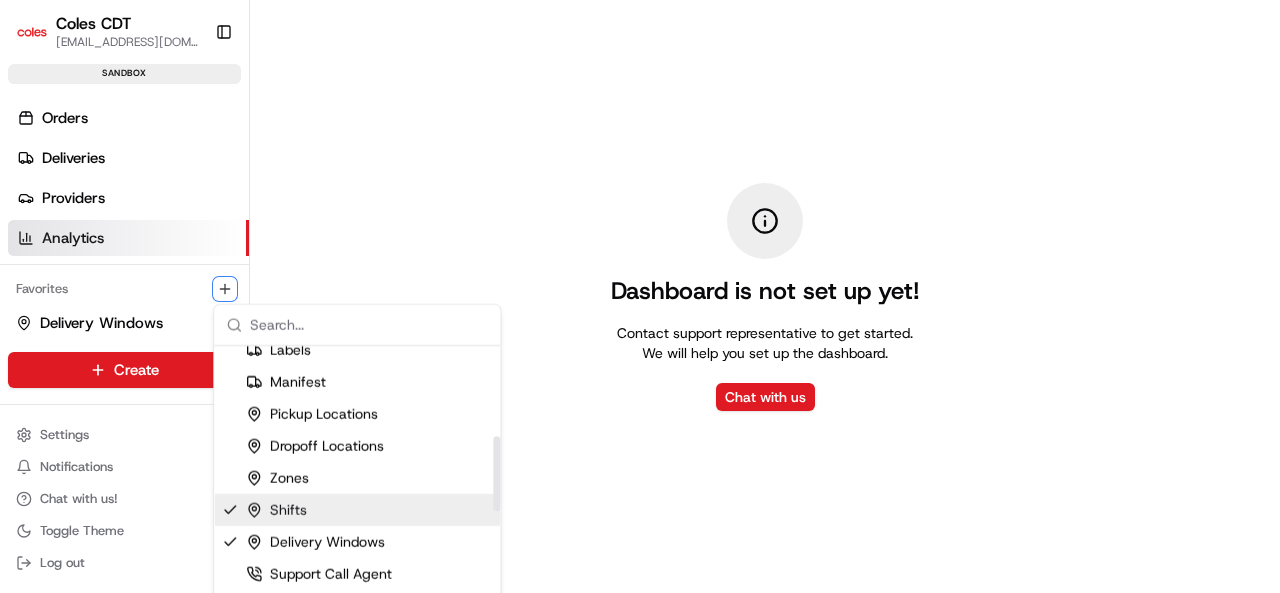 click on "Shifts" at bounding box center (276, 510) 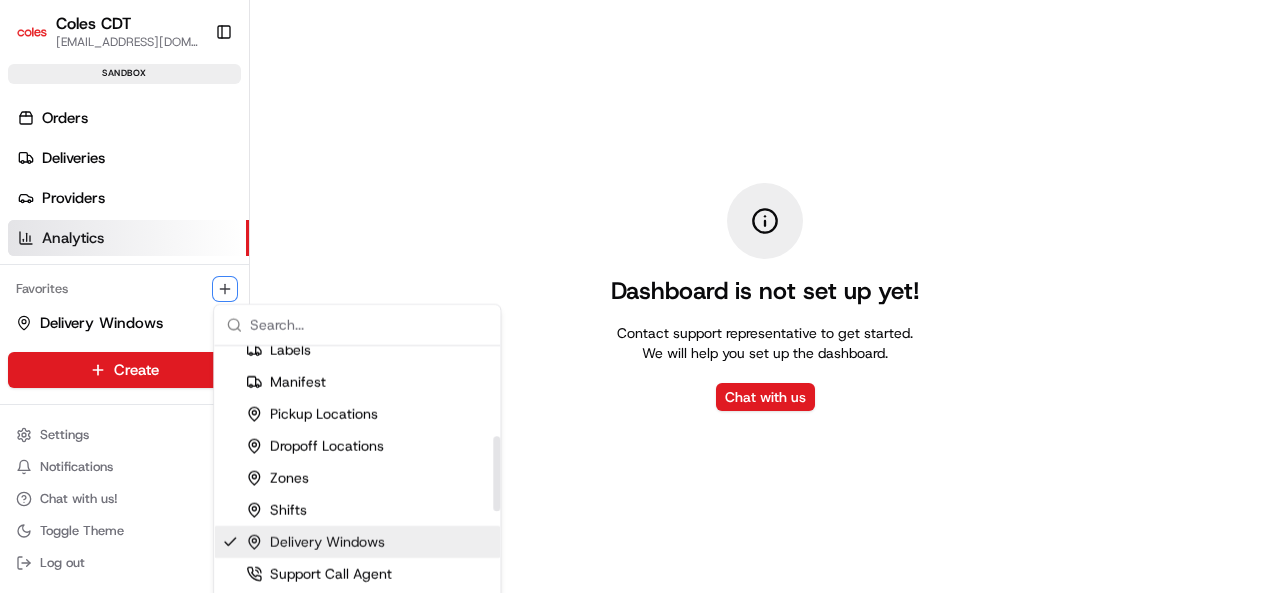 click on "Delivery Windows" at bounding box center [315, 542] 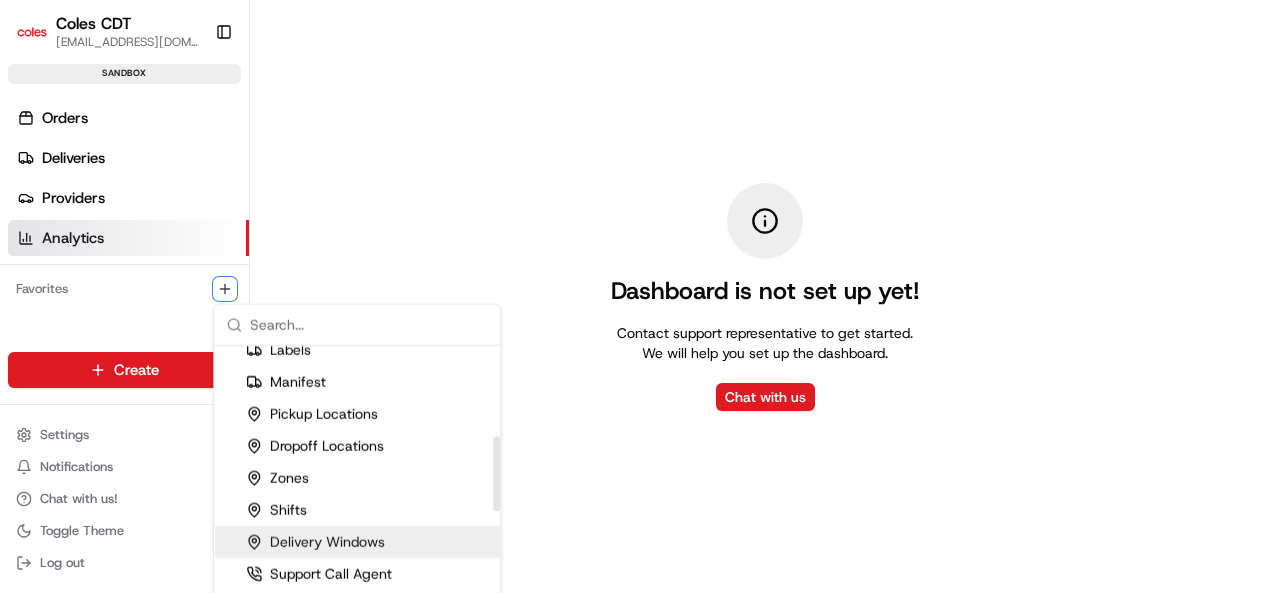 click on "Delivery Windows" at bounding box center (315, 542) 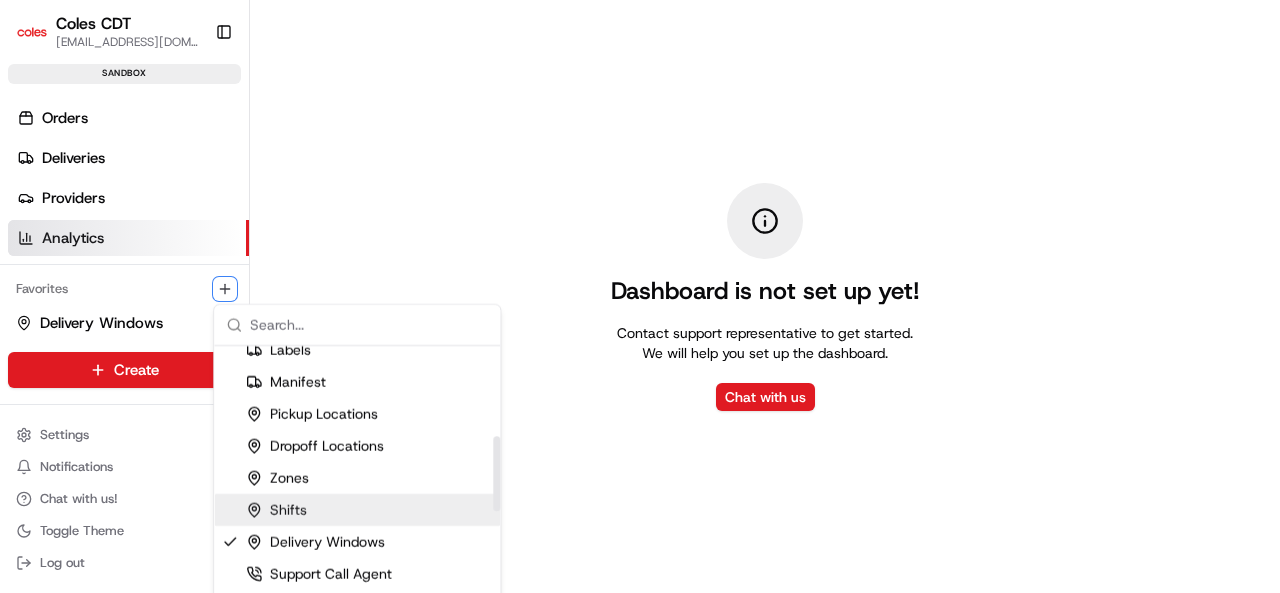 click on "Shifts" at bounding box center (276, 510) 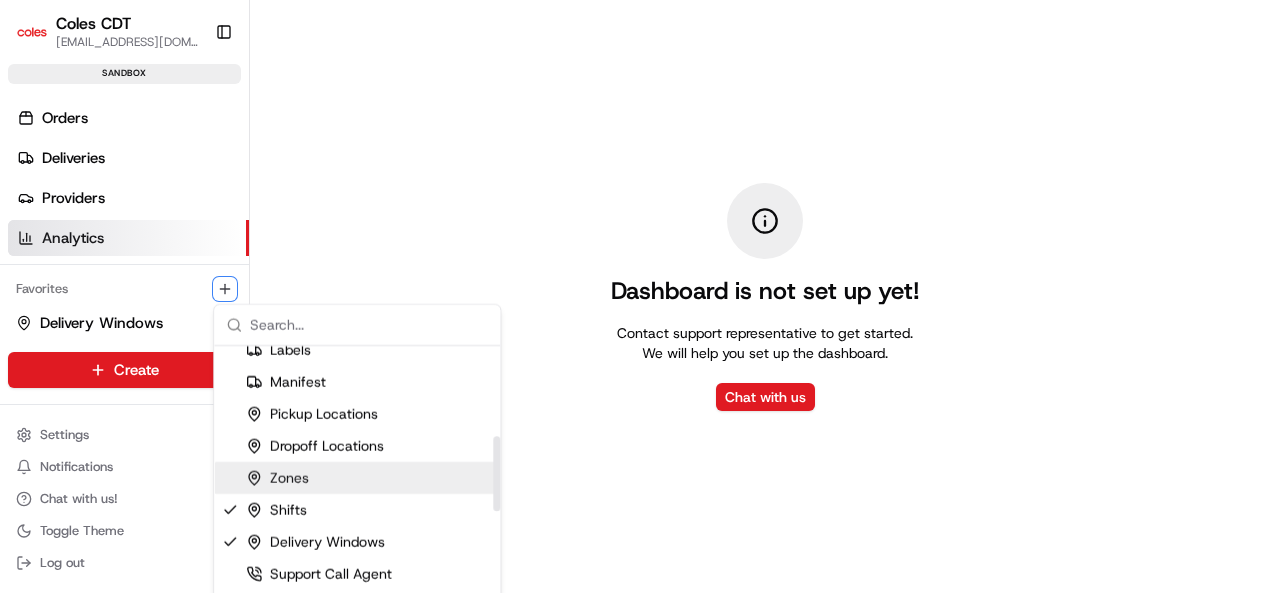 click on "Zones" at bounding box center (277, 478) 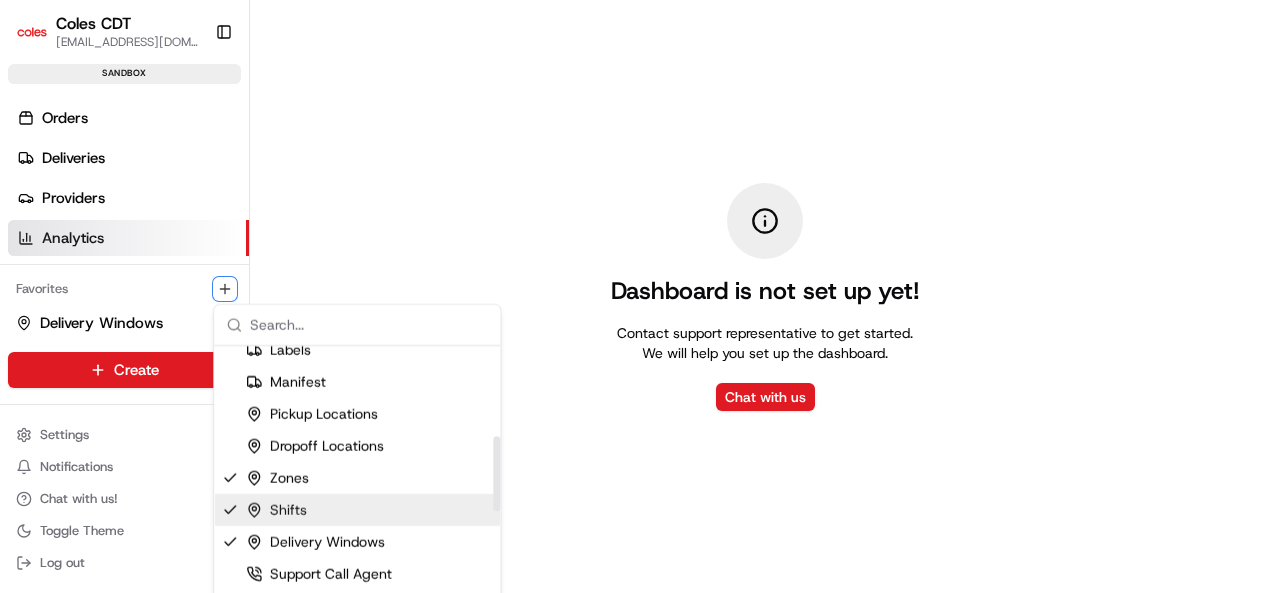 click on "Coles CDT [EMAIL_ADDRESS][DOMAIN_NAME] Toggle Sidebar sandbox Orders Deliveries Providers Analytics Favorites Delivery Windows Shifts Zones Main Menu Members & Organization Organization Users Roles Preferences Customization Tracking Orchestration Automations Dispatch Strategy Optimization Strategy Locations Pickup Locations Dropoff Locations Zones Shifts Delivery Windows Billing Billing Refund Requests Integrations Notification Triggers Webhooks API Keys Request Logs Create Settings Notifications Chat with us! Toggle Theme Log out Dashboard is not set up yet! Contact support representative to get started.   We will help you set up the dashboard. Chat with us
Organization Users Roles Preferences Portal Tracking Automations Dispatch Strategy Optimization Strategy Labels Manifest Pickup Locations Dropoff Locations Zones Shifts Delivery Windows Support Call Agent Billing Refund Requests Invoice Reconciliation Notification Triggers" at bounding box center [640, 296] 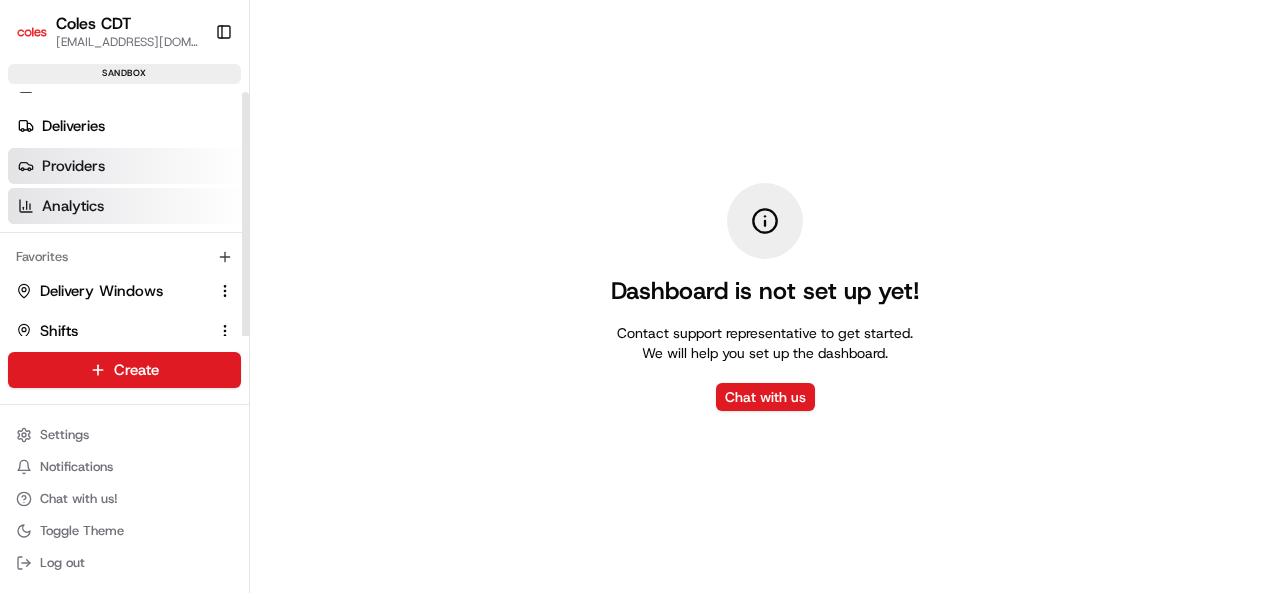 scroll, scrollTop: 0, scrollLeft: 0, axis: both 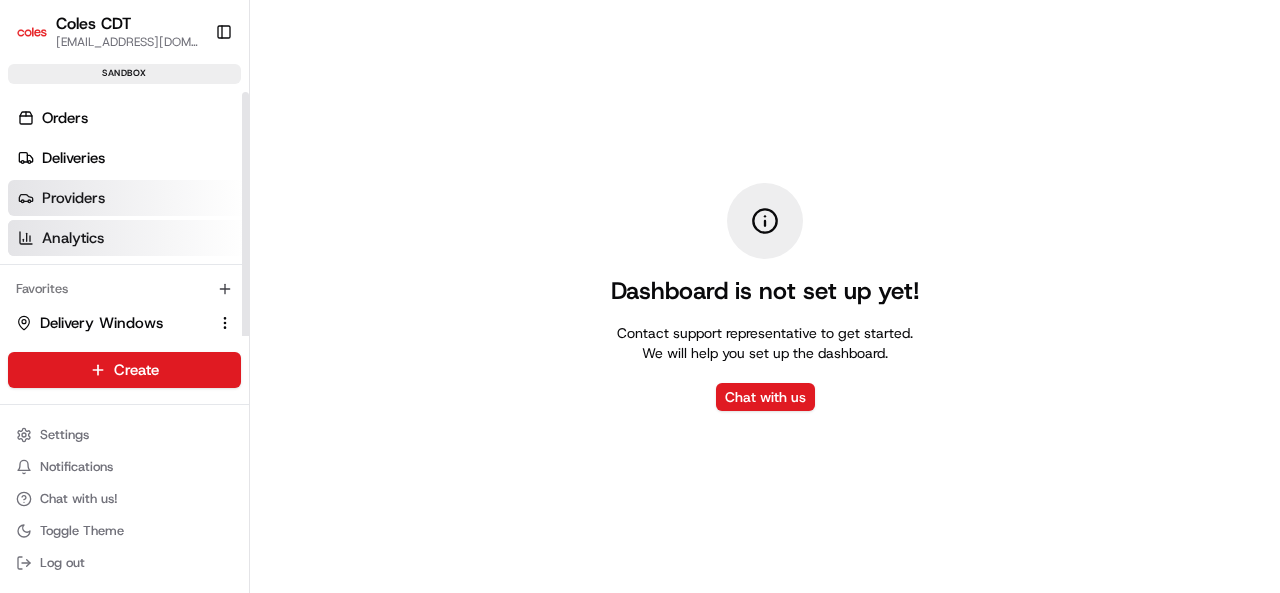 click on "Deliveries" at bounding box center [128, 158] 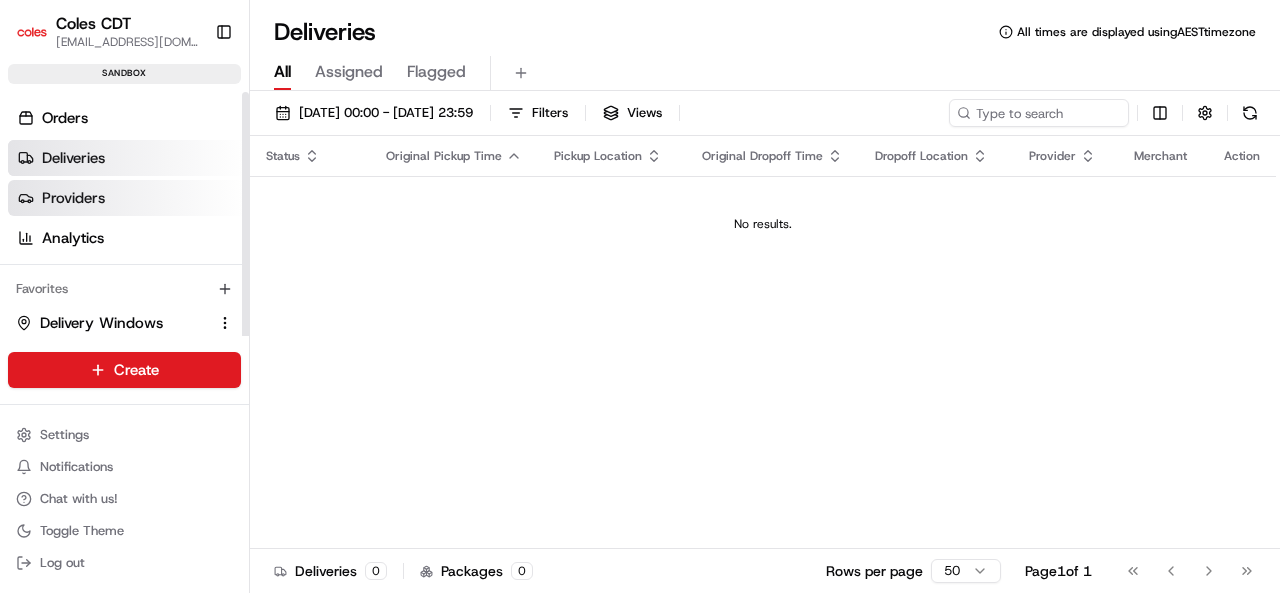 scroll, scrollTop: 32, scrollLeft: 0, axis: vertical 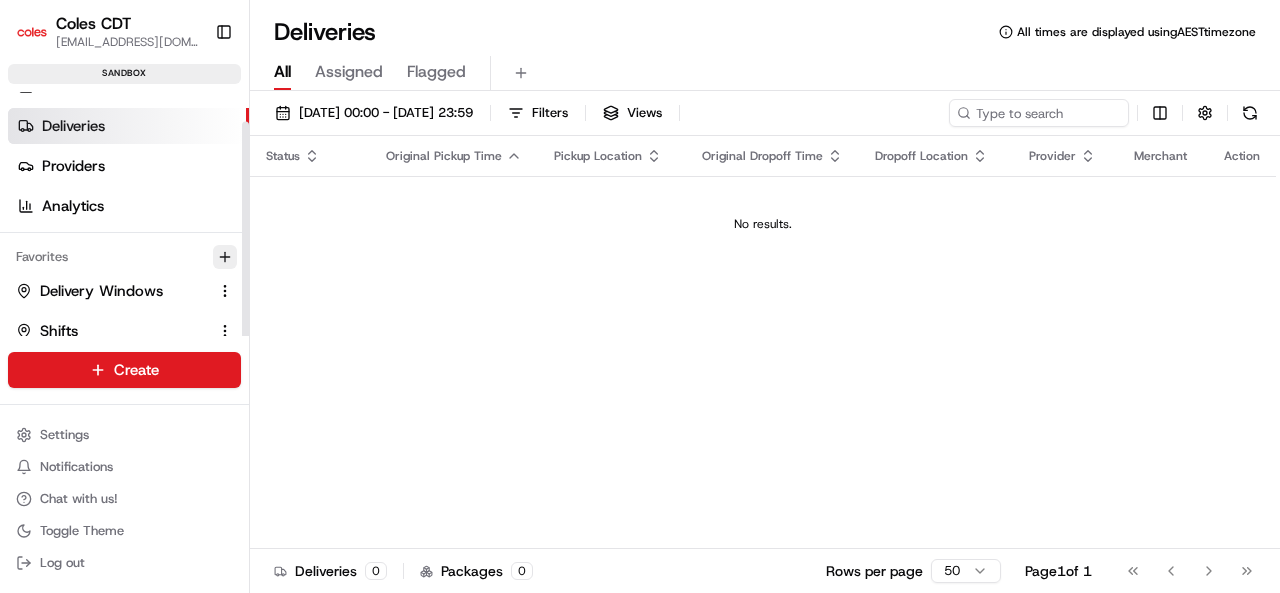 click 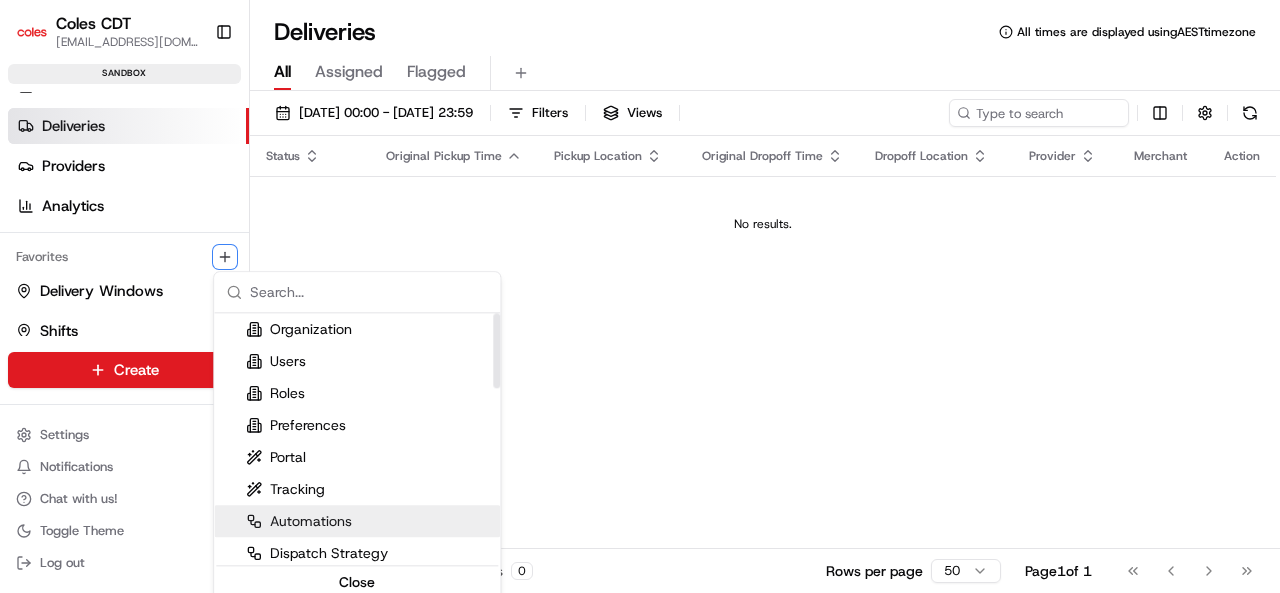click on "Automations" at bounding box center (357, 521) 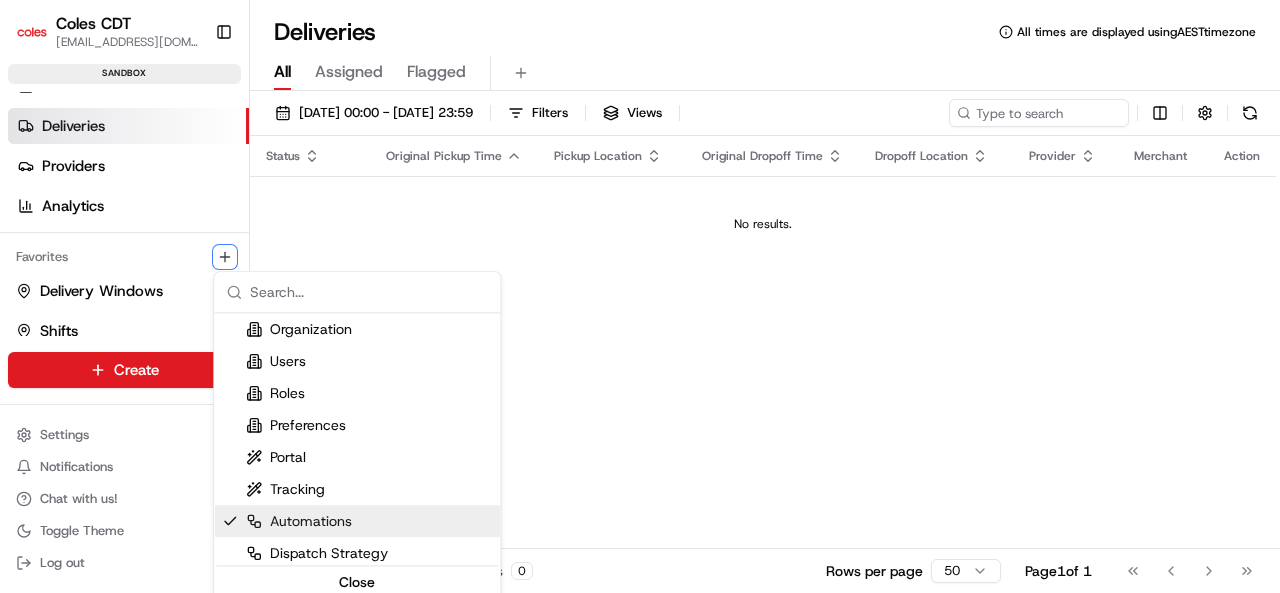 click on "Coles CDT [EMAIL_ADDRESS][DOMAIN_NAME] Toggle Sidebar sandbox Orders Deliveries Providers Analytics Favorites Delivery Windows Shifts Zones Automations Main Menu Members & Organization Organization Users Roles Preferences Customization Tracking Orchestration Automations Dispatch Strategy Optimization Strategy Locations Pickup Locations Dropoff Locations Zones Shifts Delivery Windows Billing Billing Refund Requests Integrations Notification Triggers Webhooks API Keys Request Logs Create Settings Notifications Chat with us! Toggle Theme Log out Deliveries All times are displayed using  AEST  timezone All Assigned Flagged [DATE] 00:00 - [DATE] 23:59 Filters Views Status Original Pickup Time Pickup Location Original Dropoff Time Dropoff Location Provider Merchant Action No results. Deliveries 0 Packages 0 Rows per page 50 Page  1  of   1 Go to first page Go to previous page Go to next page Go to last page
Organization Users" at bounding box center (640, 296) 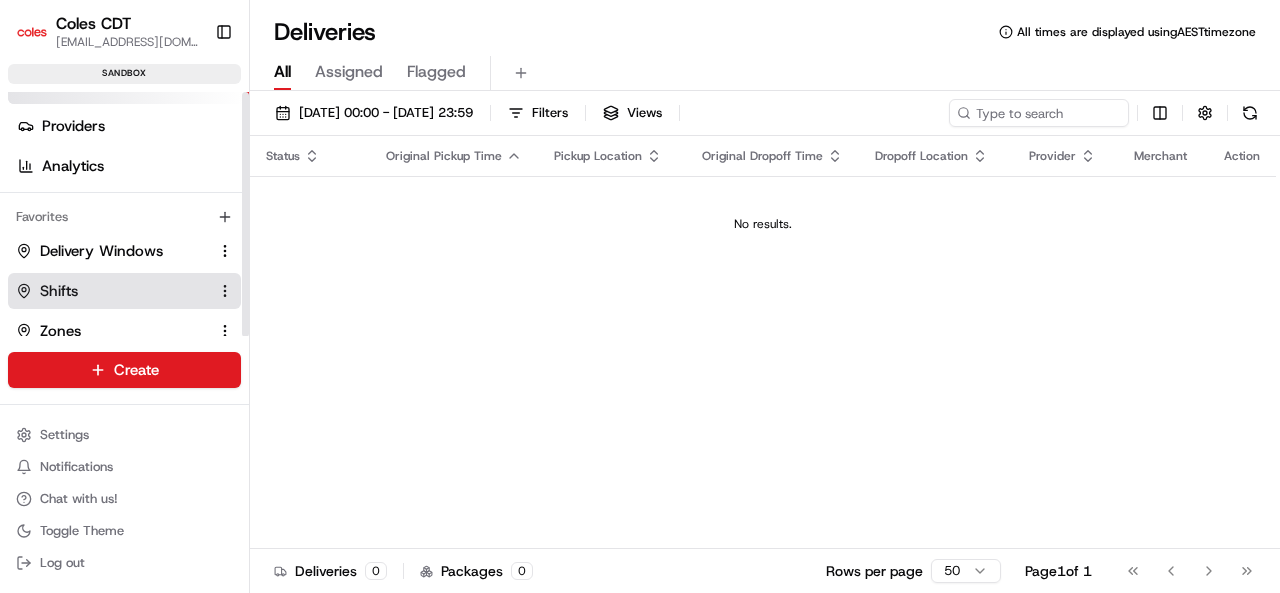 scroll, scrollTop: 0, scrollLeft: 0, axis: both 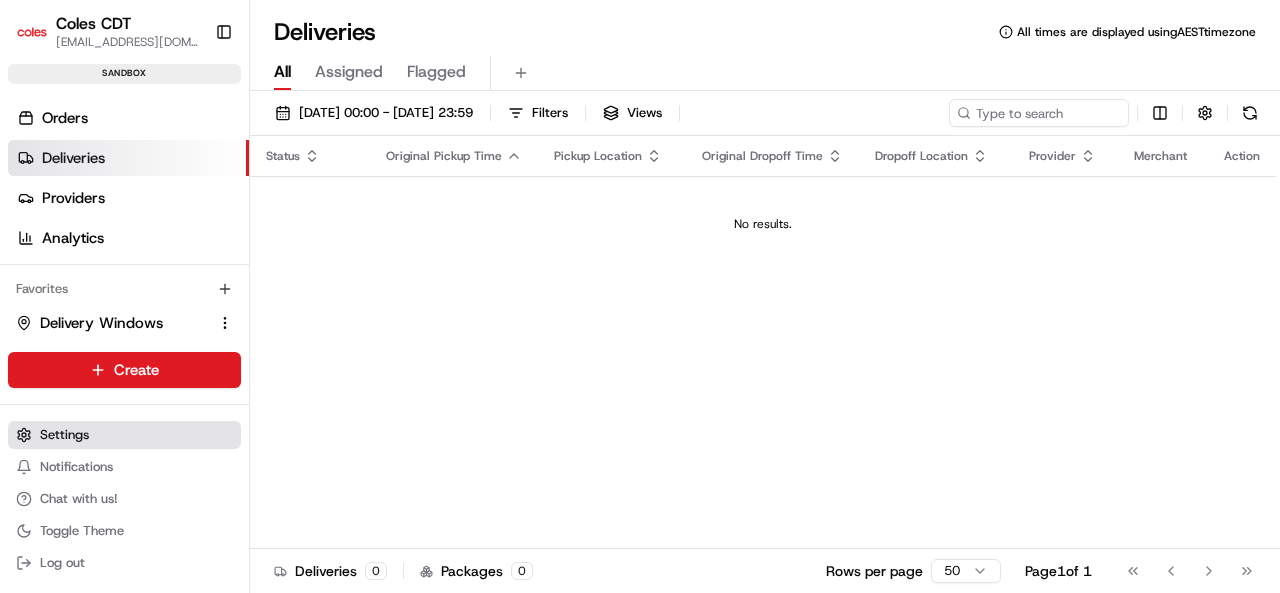click on "Settings" at bounding box center [124, 435] 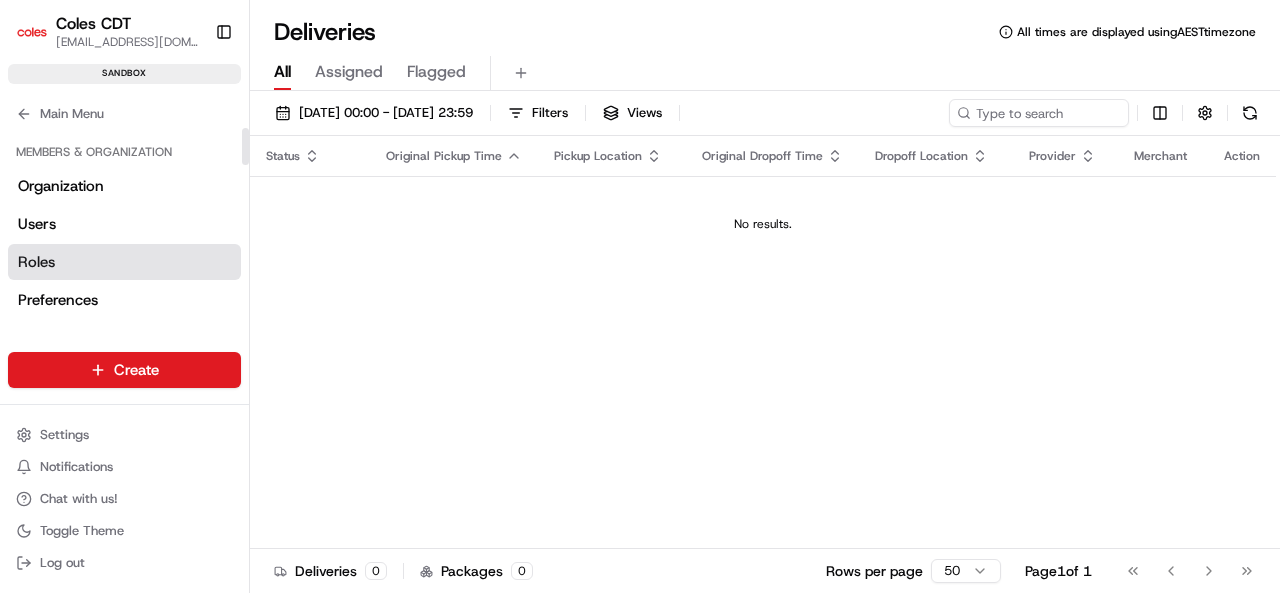 click on "Roles" at bounding box center [124, 262] 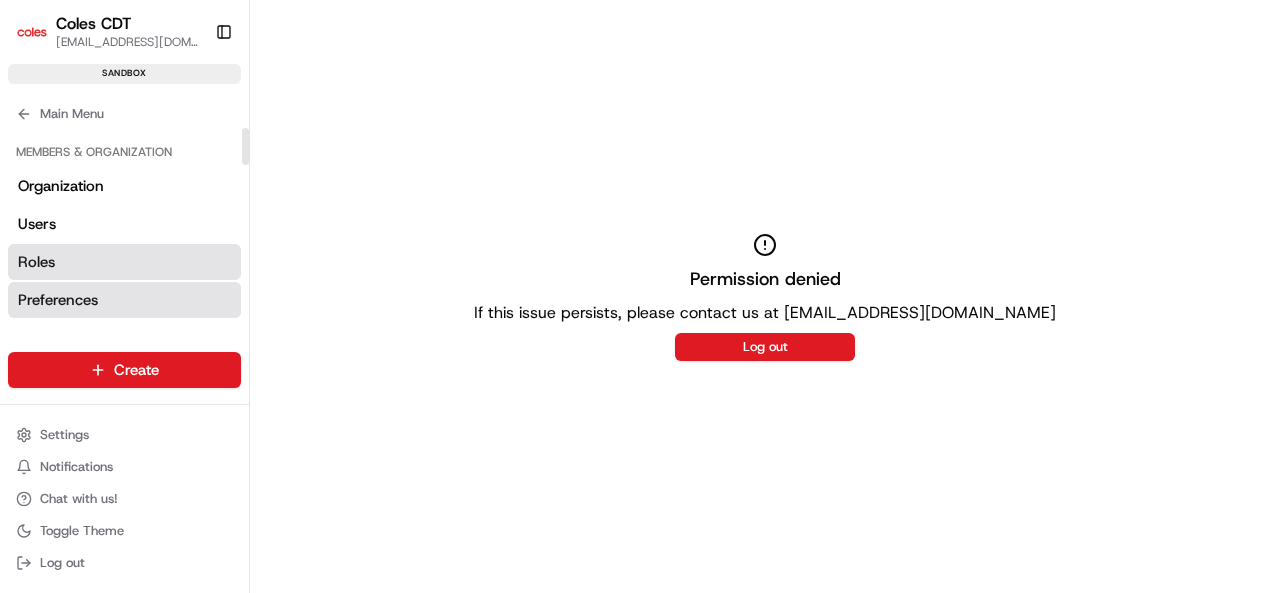 click on "Preferences" at bounding box center (58, 300) 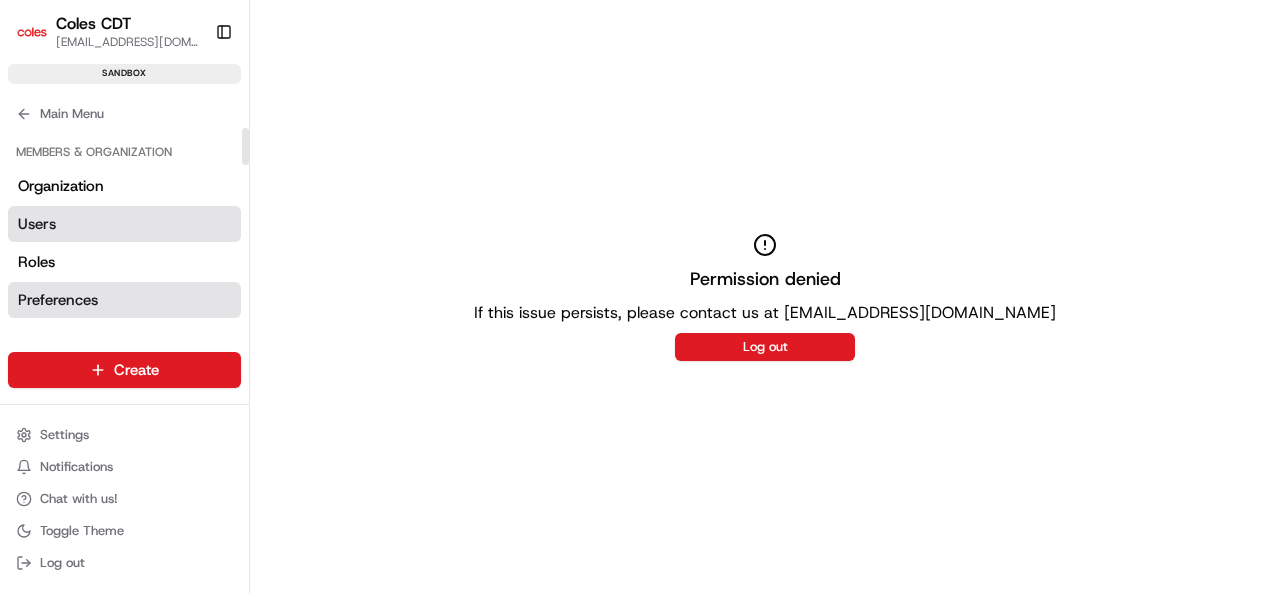 click on "Users" at bounding box center (124, 224) 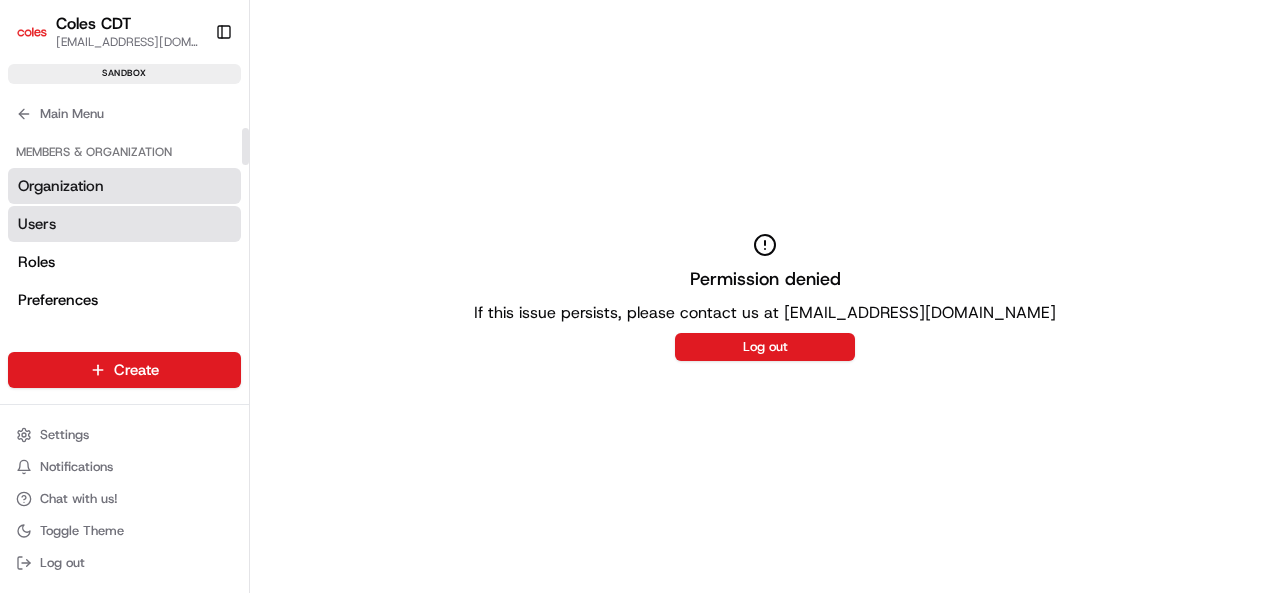 click on "Organization" at bounding box center [124, 186] 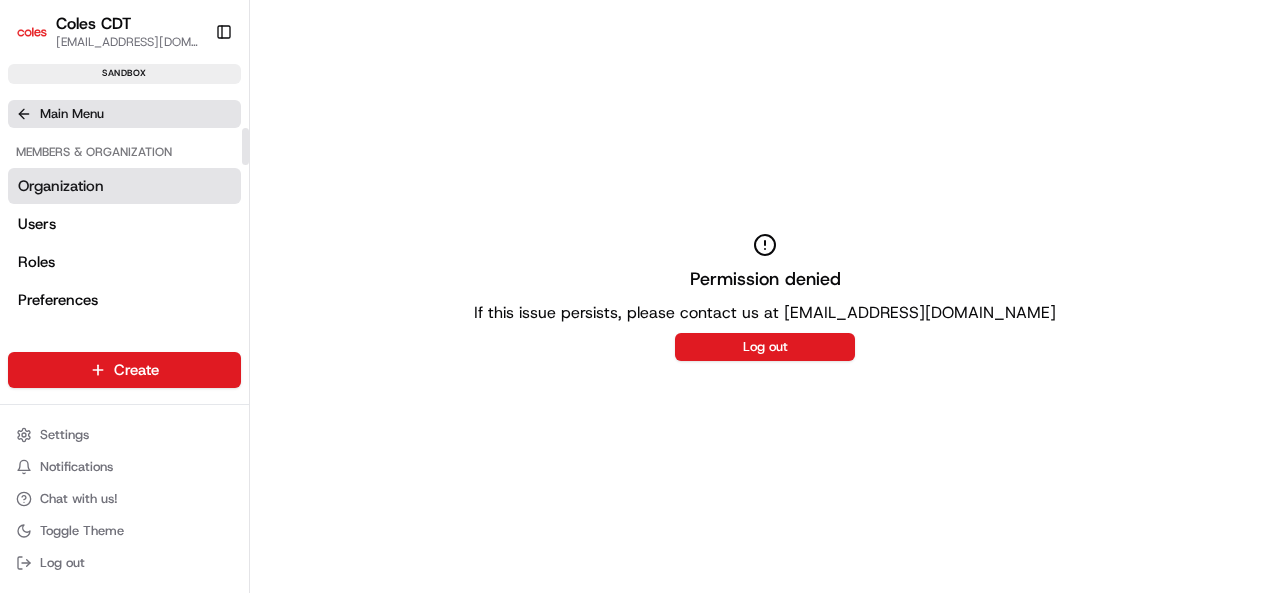 click 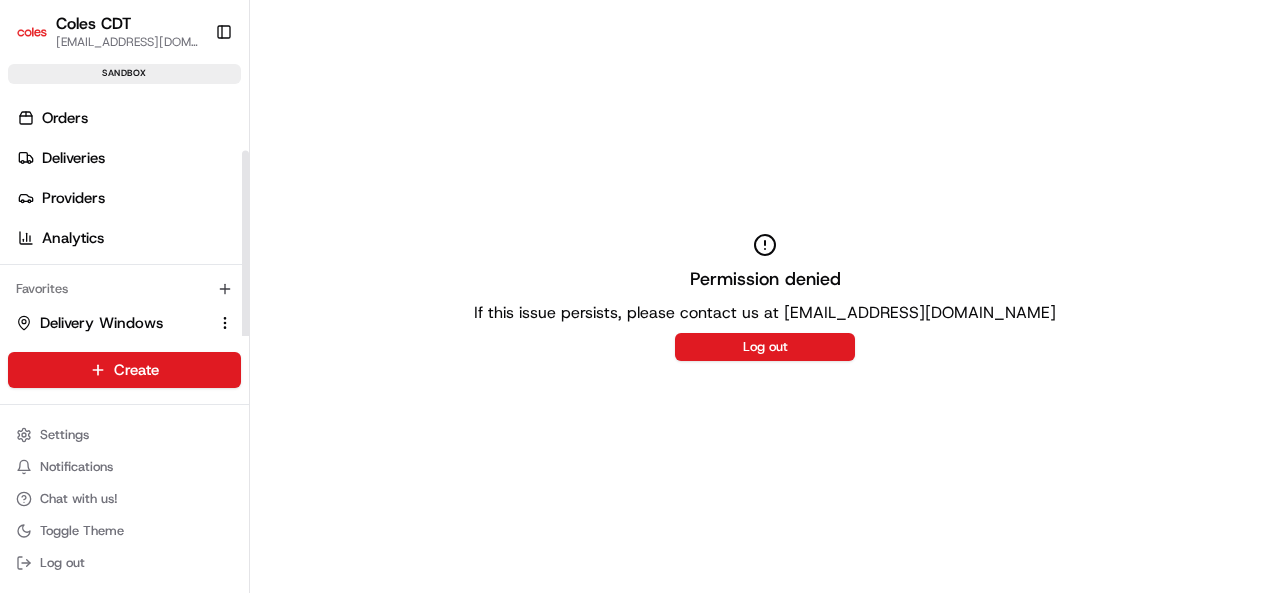 scroll, scrollTop: 72, scrollLeft: 0, axis: vertical 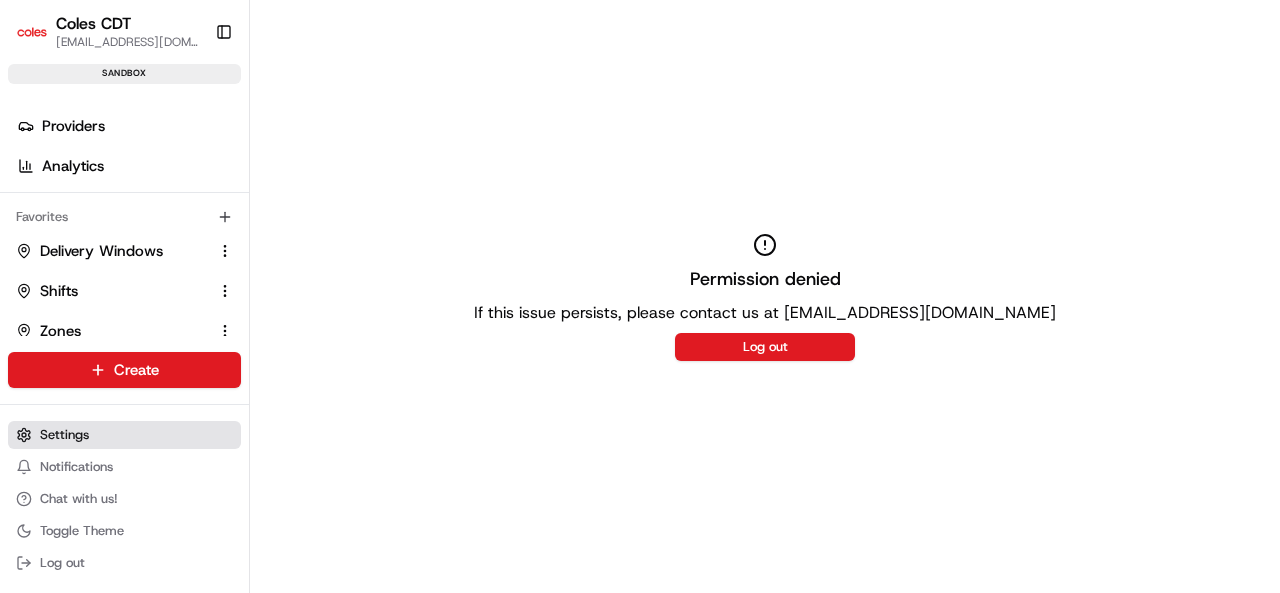 click on "Settings" at bounding box center (124, 435) 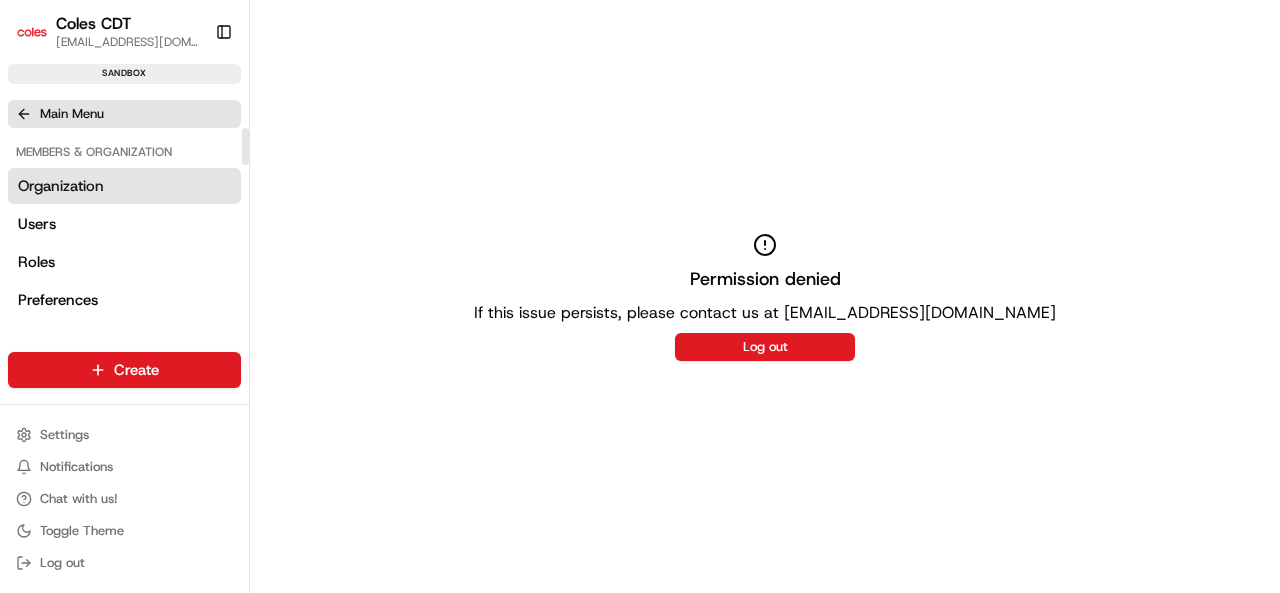 click 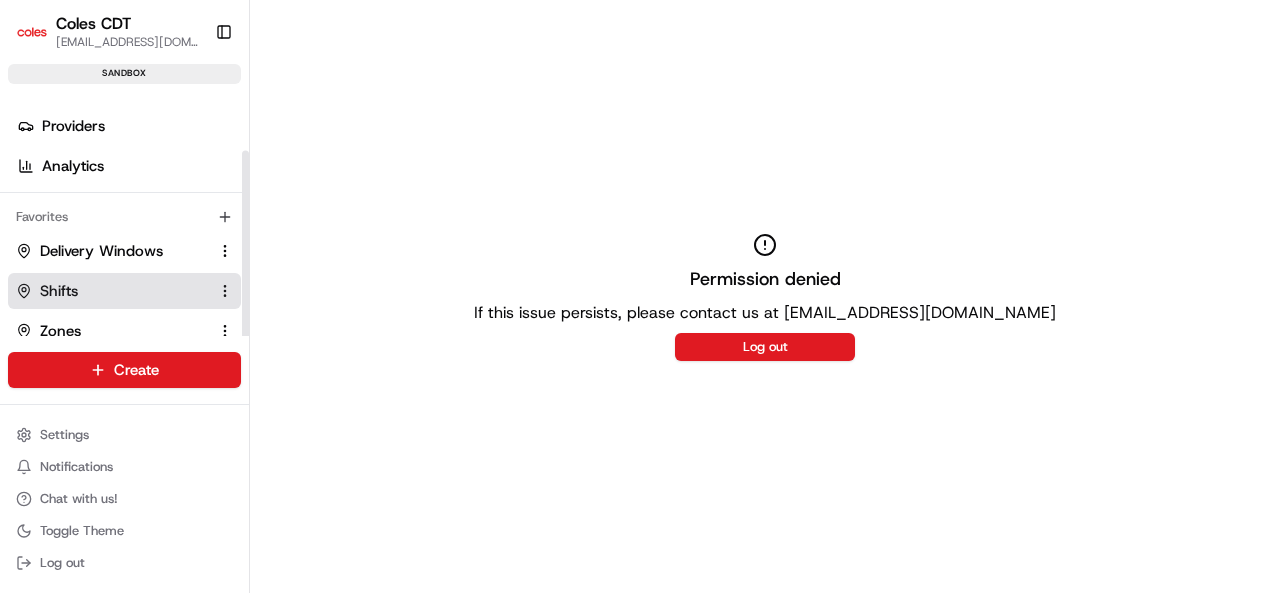 scroll, scrollTop: 0, scrollLeft: 0, axis: both 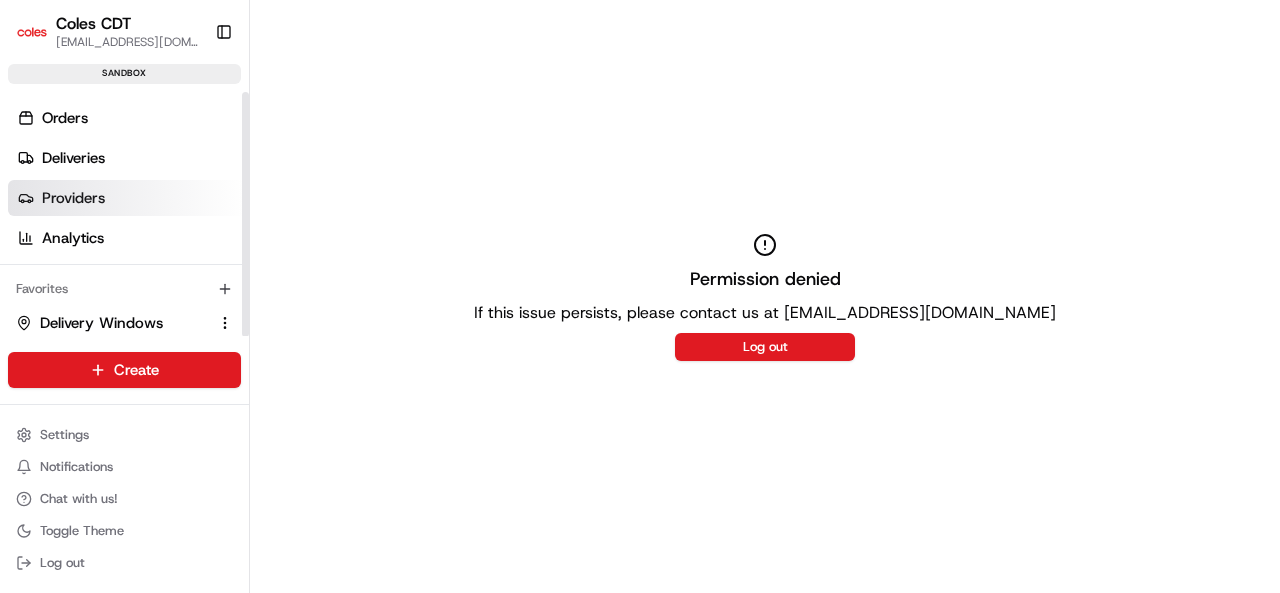 click on "Providers" at bounding box center (128, 198) 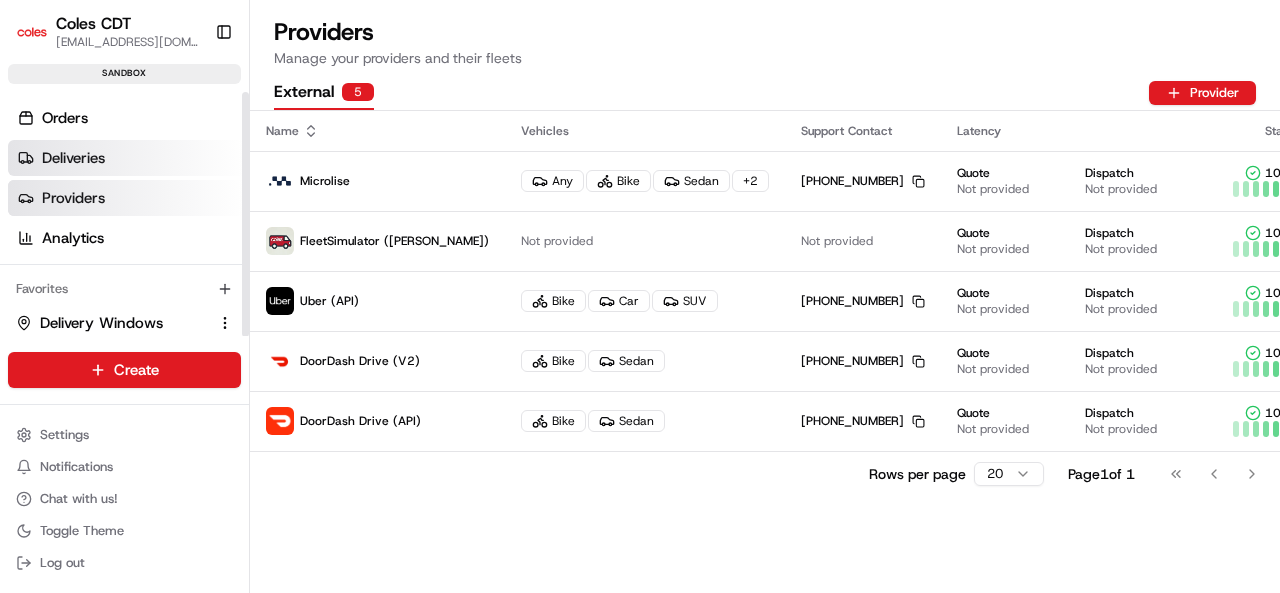 click on "Deliveries" at bounding box center [128, 158] 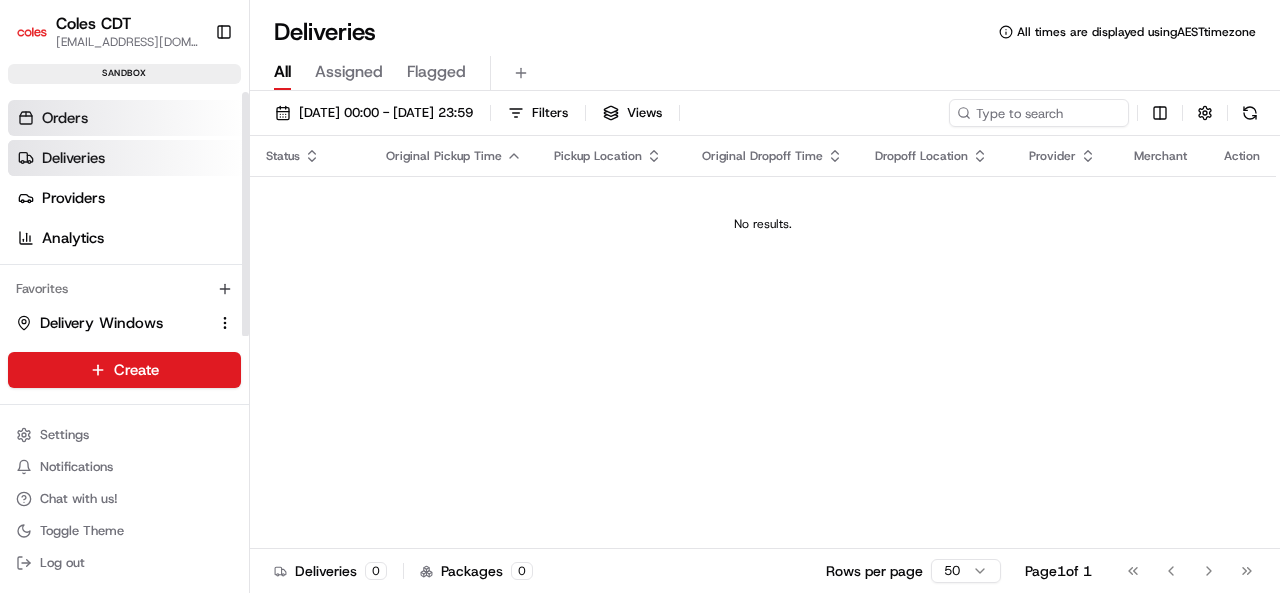 click on "Orders" at bounding box center (128, 118) 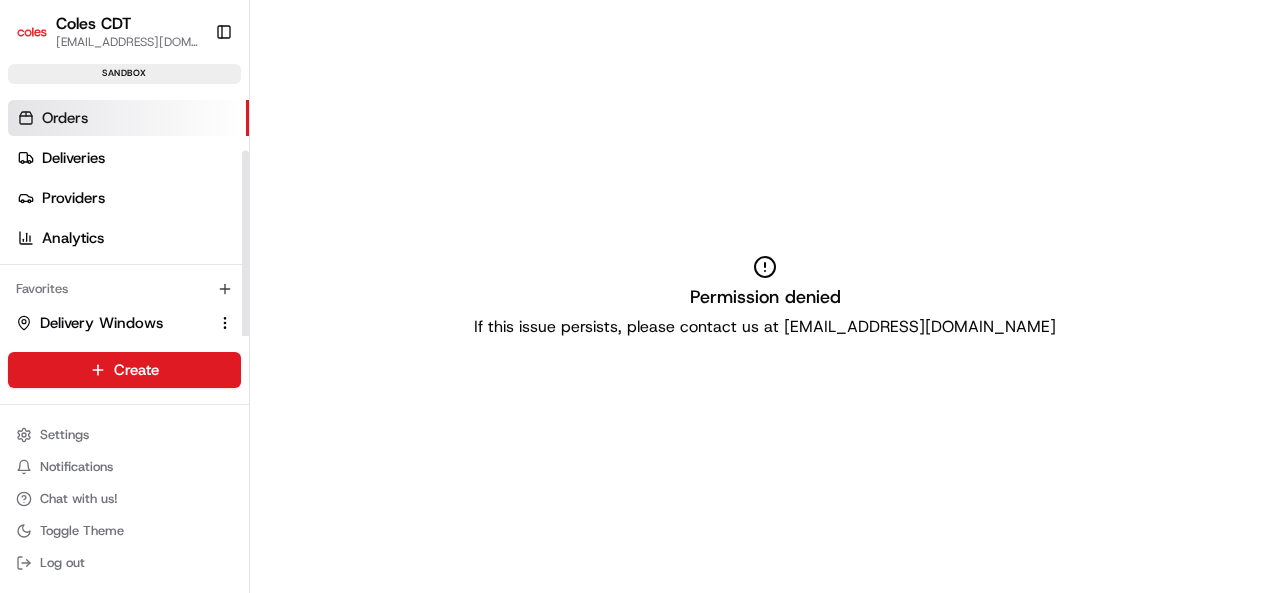 scroll, scrollTop: 72, scrollLeft: 0, axis: vertical 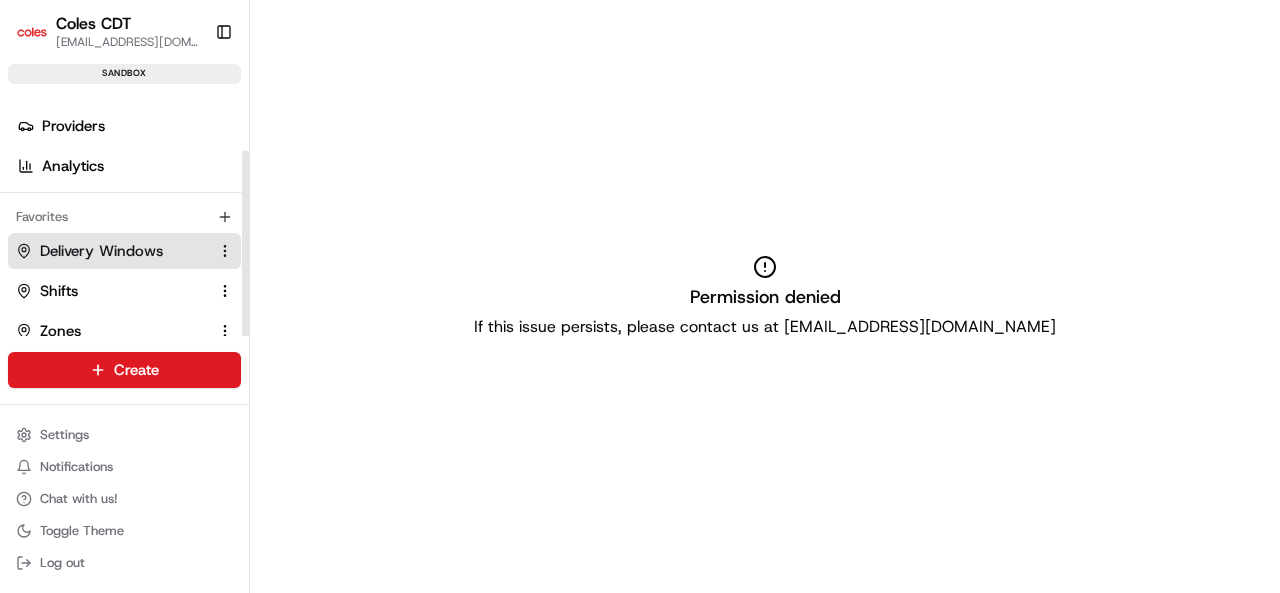 click on "Delivery Windows" at bounding box center [101, 251] 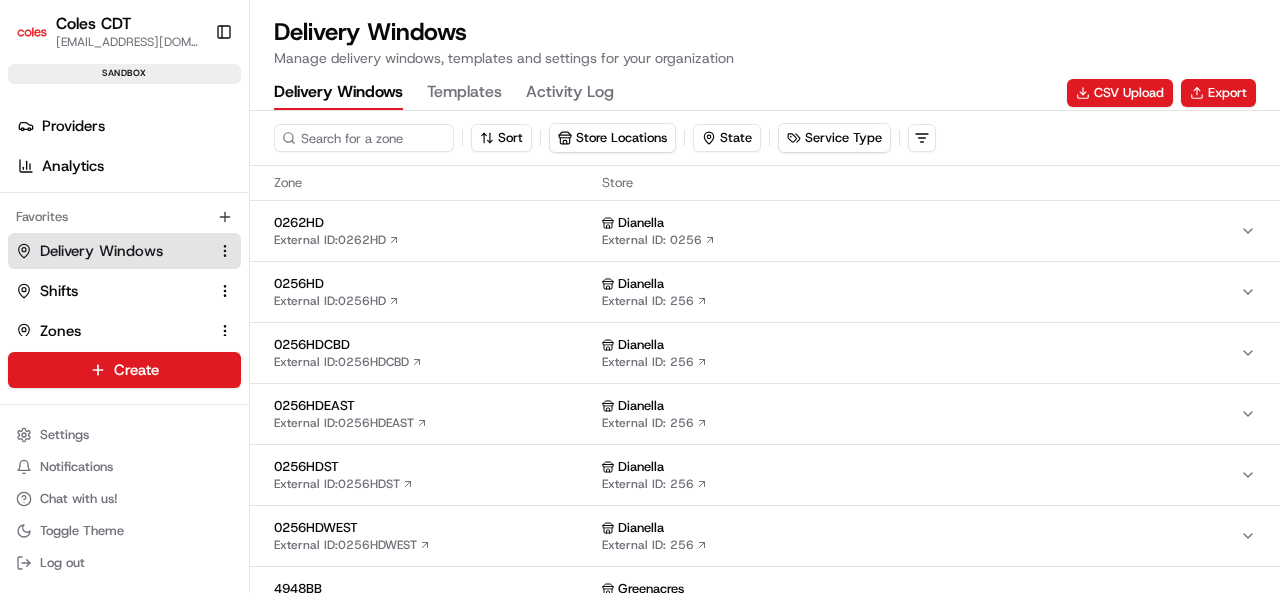 click 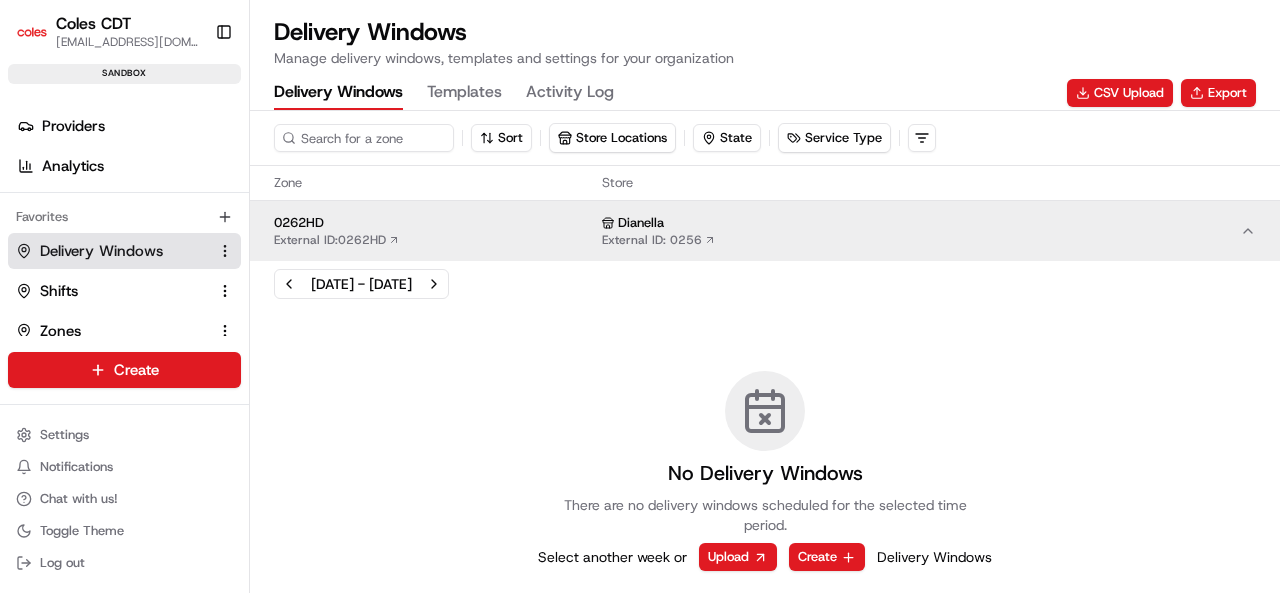 scroll, scrollTop: 100, scrollLeft: 0, axis: vertical 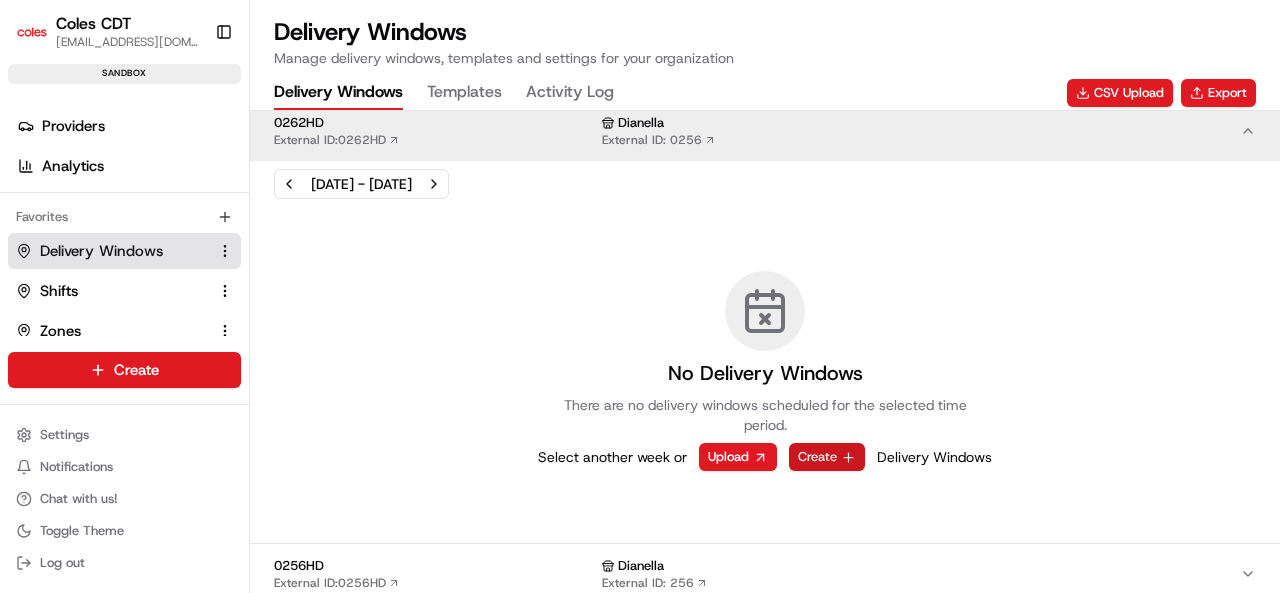 click on "Create" at bounding box center [827, 457] 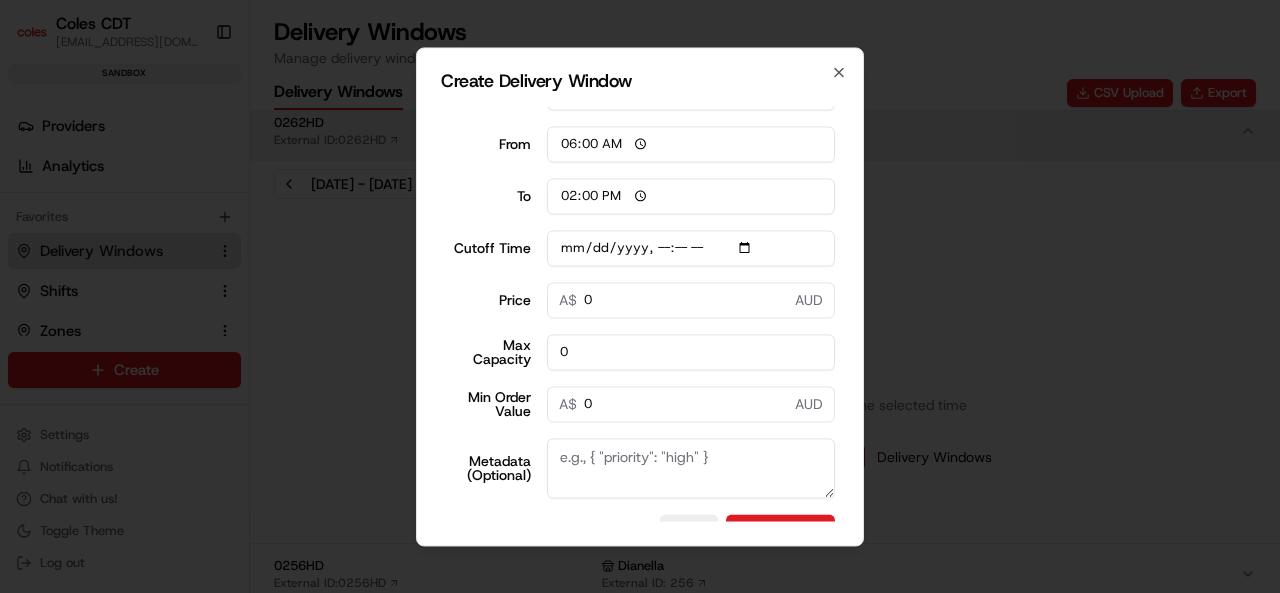 scroll, scrollTop: 136, scrollLeft: 0, axis: vertical 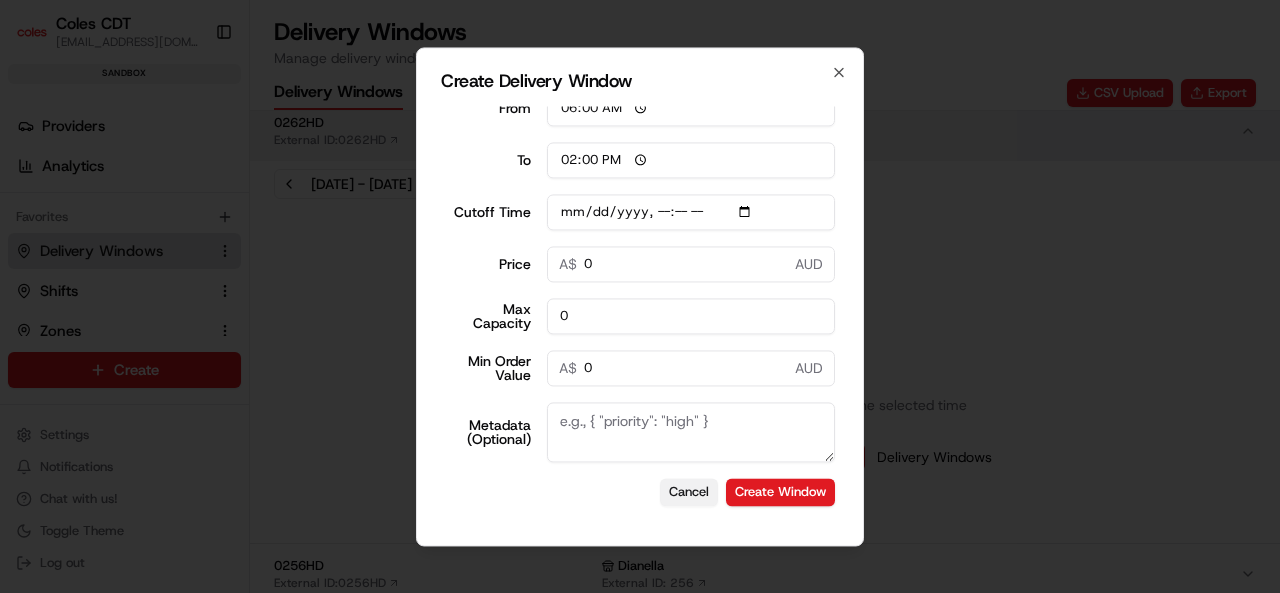 click on "Cancel" at bounding box center (689, 492) 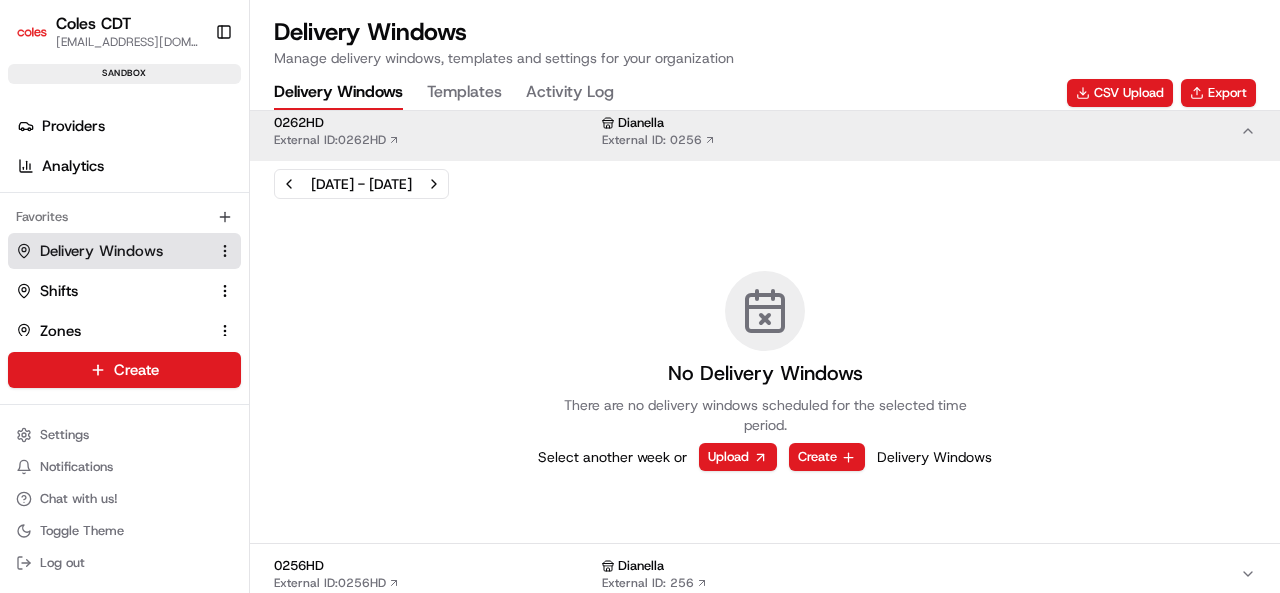click 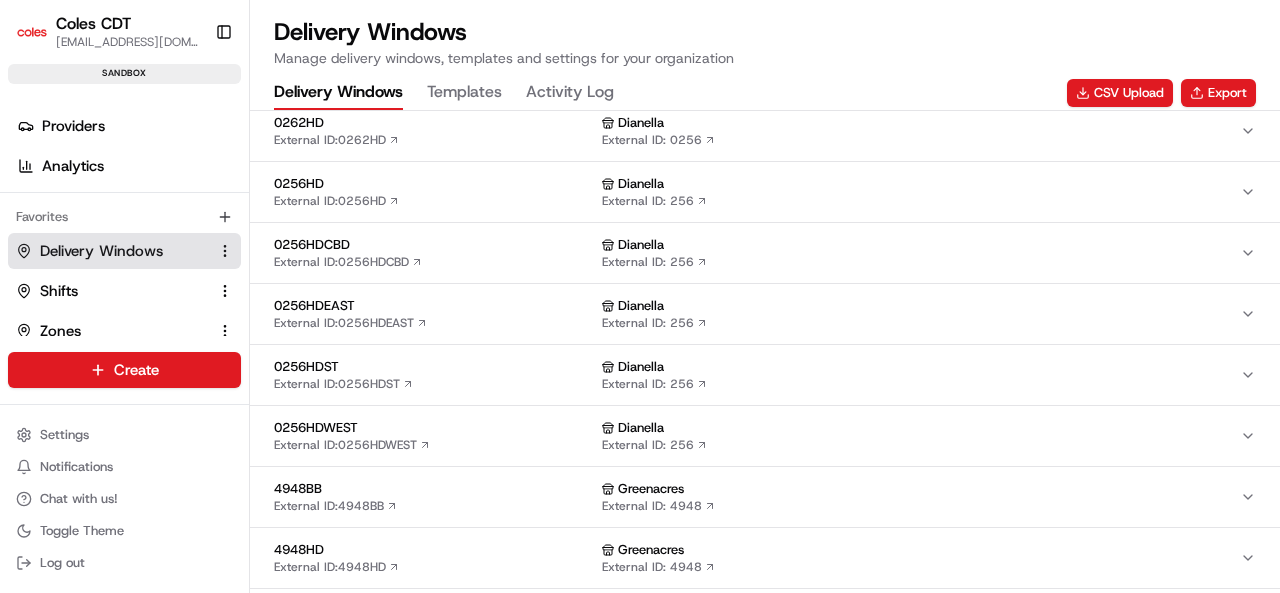 click on "Templates" at bounding box center (464, 93) 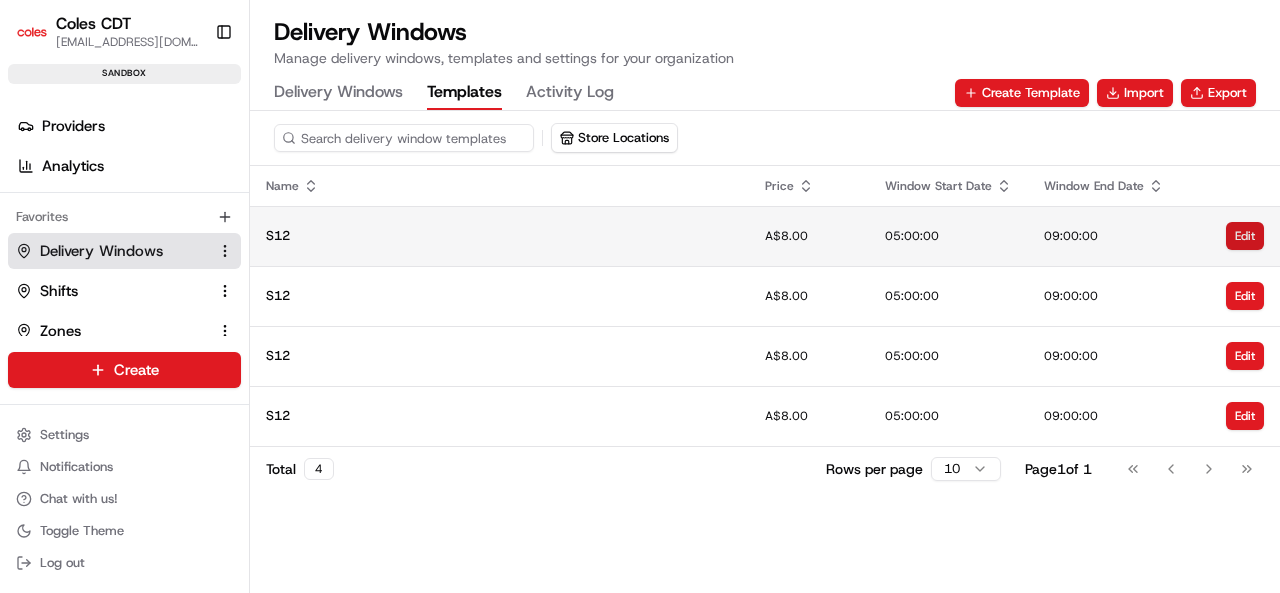 click on "Edit" at bounding box center (1245, 236) 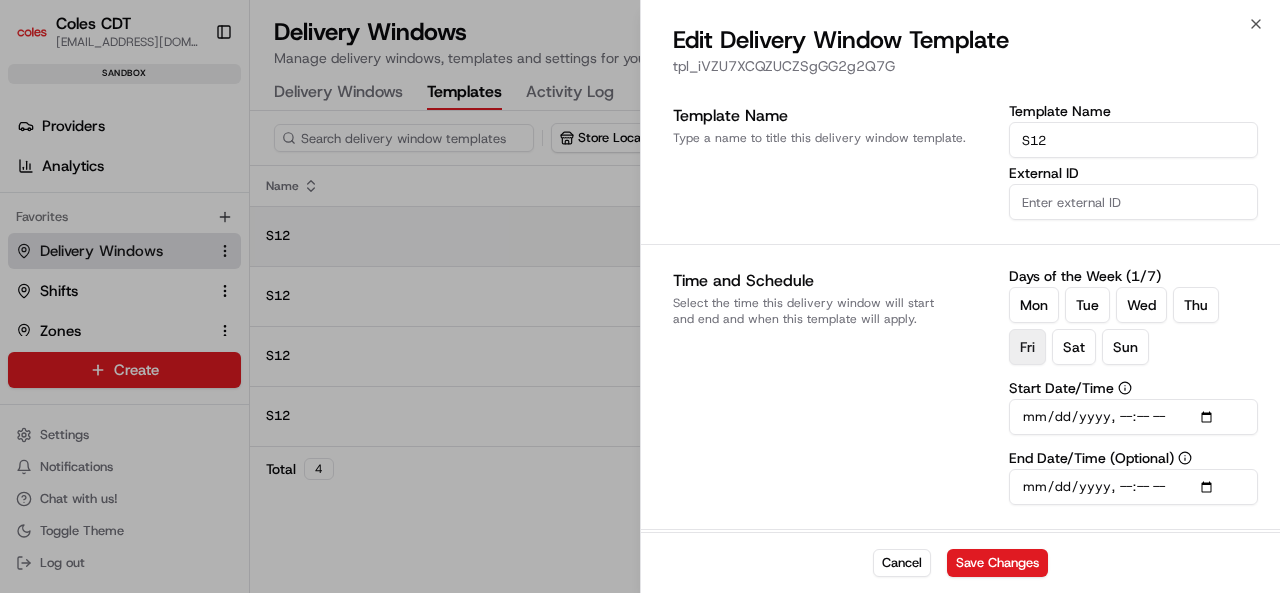 type on "{
"SHIFT": "S12",
"MAX_ITEMS": "50",
"PARTNER_ID": "BG01",
"SERVICE_TYPE": "HD",
"ALTERNATE_FEE": "5",
"CHANNEL_OPTIONS": "15",
"WEB_CUTOFF_DATE": "3/07/2025 12:00",
"SHIFT_CUTOFF_DATE": "3/07/2025 12:10",
"DISPLAY_START_TIME": "4/07/2025 4:00",
"DRVSHIFT_ATTRIBUTE": "AM",
"MINIMUM_ORDER_VALUE": "50",
"DELIVERY_RESTRICTION2": "DONUTS",
"DELIVERY_RESTRICTION3": "TOBACCO",
"DELIVERY_RESTRICTION4": "R",
"DELIVERY_RESTRICTION5": "R",
"DELIVERY_RESTRICTION6": "R",
"DELIVERY_RESTRICTION7": "R",
"DELIVERY_RESTRICTION8": "HotCrossBuns",
"DELIVERY_RESTRICTION9": "LIQUOR",
"DELIVERY_RESTRICTION10": "RAPID",
"UNATTENDED_DELIVERY_OPTIONS": "3",
"DELIVERY_WINDOW_TYPE_OPTIONS": "Next Day"
}" 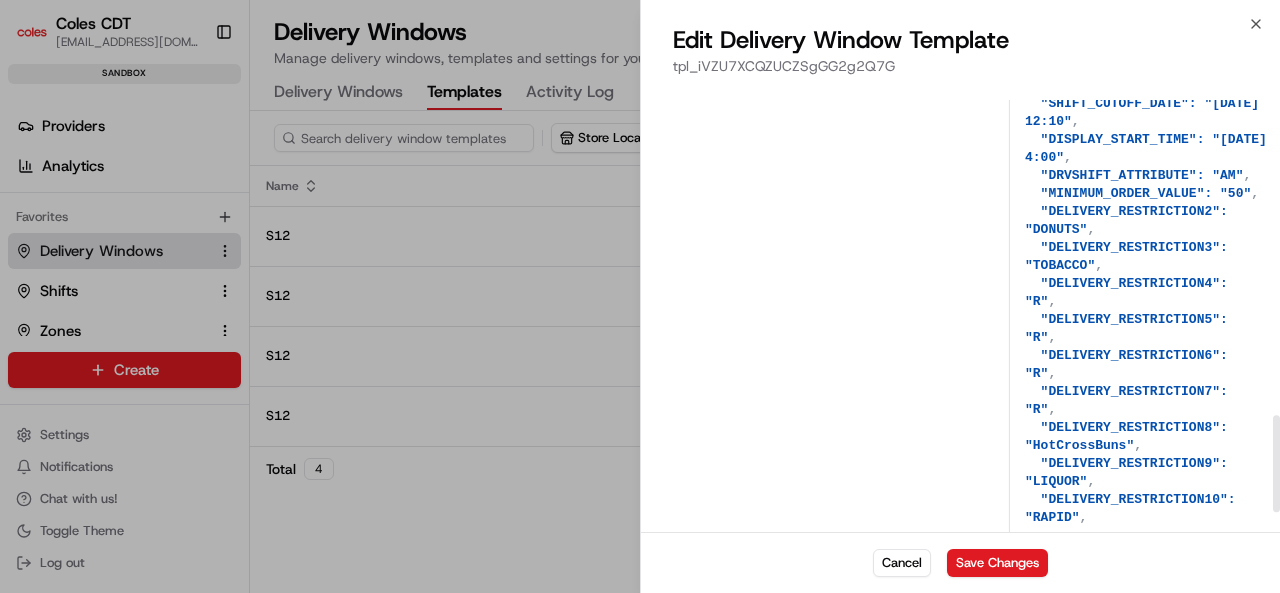 scroll, scrollTop: 1490, scrollLeft: 0, axis: vertical 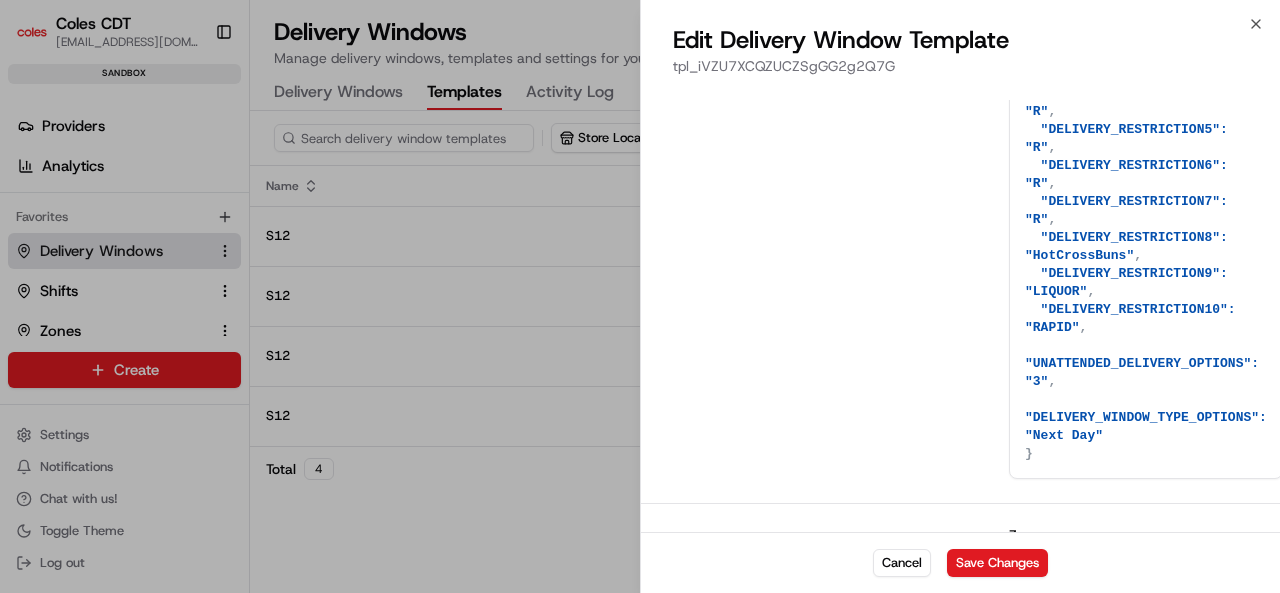 click on "Select Zone" at bounding box center [1146, 564] 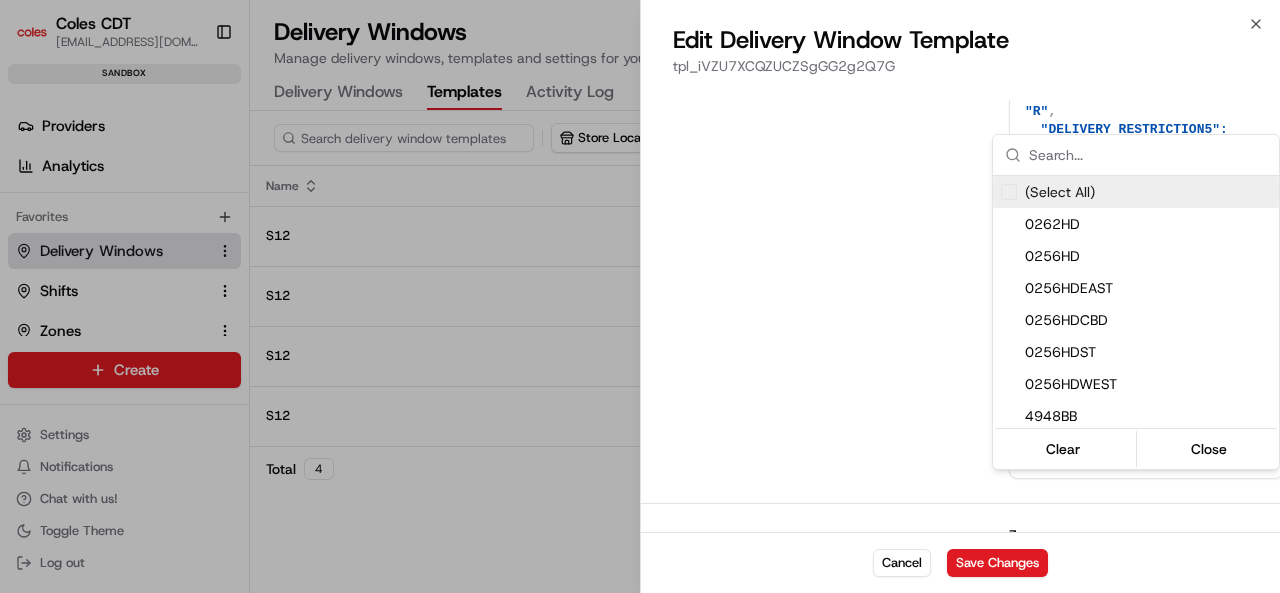 click at bounding box center (640, 296) 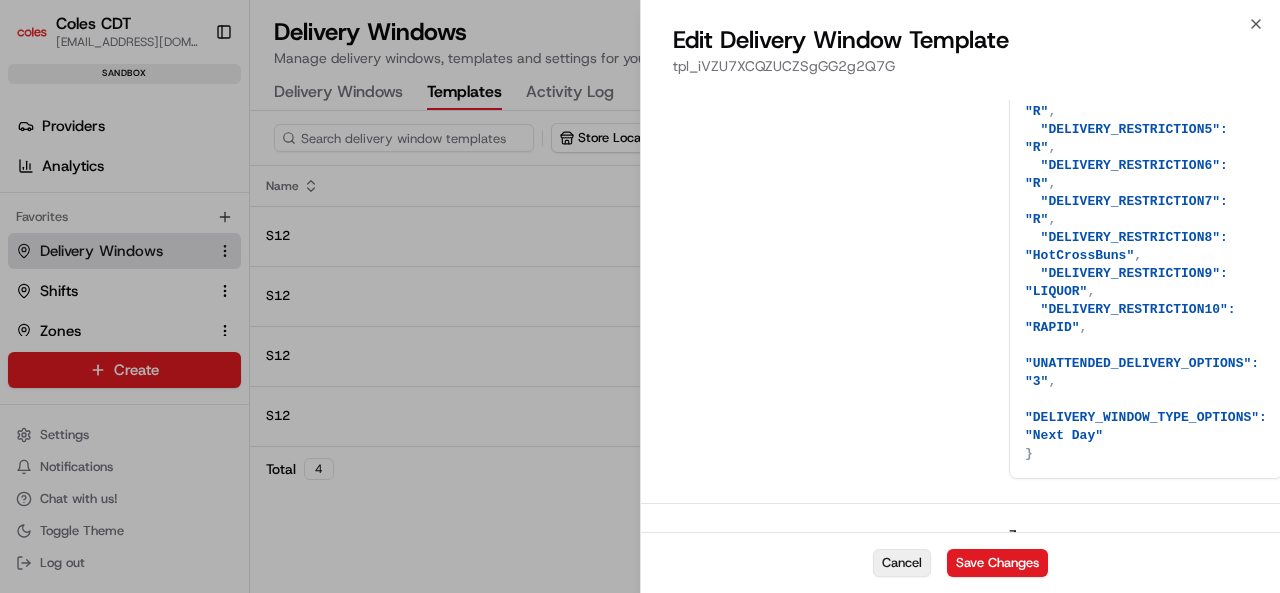 click on "Cancel" at bounding box center (902, 563) 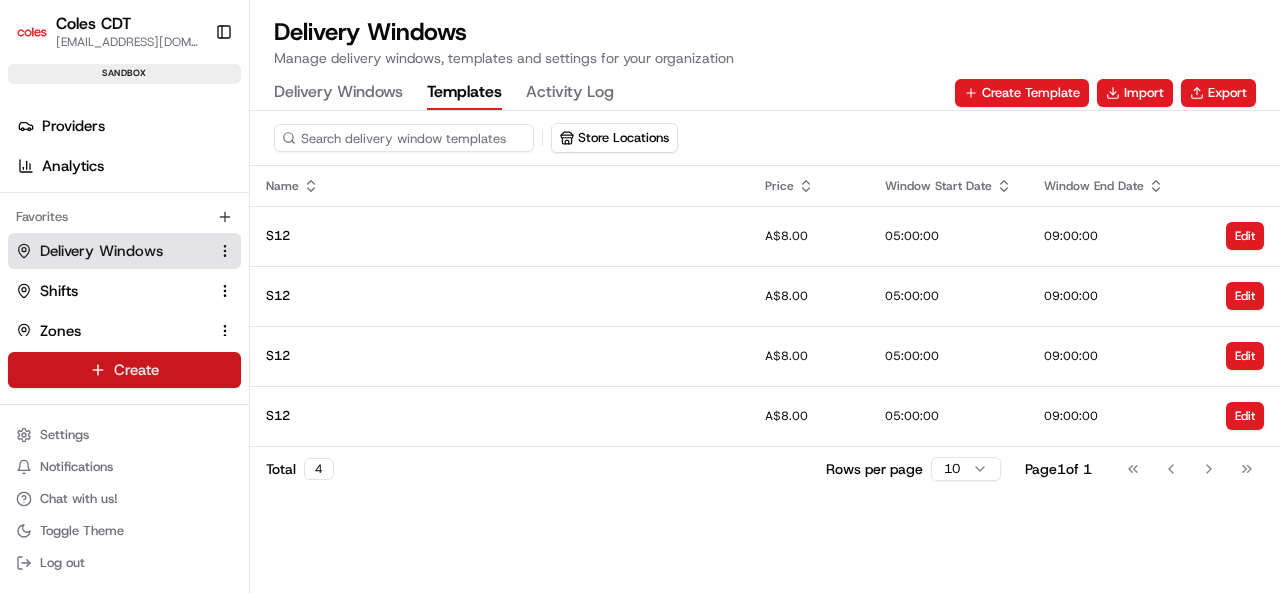 click on "Coles CDT anup.akalapura@coles.com.au Toggle Sidebar sandbox Orders Deliveries Providers Analytics Favorites Delivery Windows Shifts Zones Automations Main Menu Members & Organization Organization Users Roles Preferences Customization Tracking Orchestration Automations Dispatch Strategy Optimization Strategy Locations Pickup Locations Dropoff Locations Zones Shifts Delivery Windows Billing Billing Refund Requests Integrations Notification Triggers Webhooks API Keys Request Logs Create Settings Notifications Chat with us! Toggle Theme Log out Delivery Windows Manage delivery windows, templates and settings for your organization Delivery Windows Templates Activity Log  Create Template  Import  Export Store Locations Name Price Window Start Date Window End Date S12 A$8.00 05:00:00 09:00:00 Edit S12 A$8.00 05:00:00 09:00:00 Edit S12 A$8.00 05:00:00 09:00:00 Edit S12 A$8.00 05:00:00 09:00:00 Edit Total 4 Rows per page 10 Page  1  of   1 Go to first page Go to previous page Go to next page" at bounding box center (640, 296) 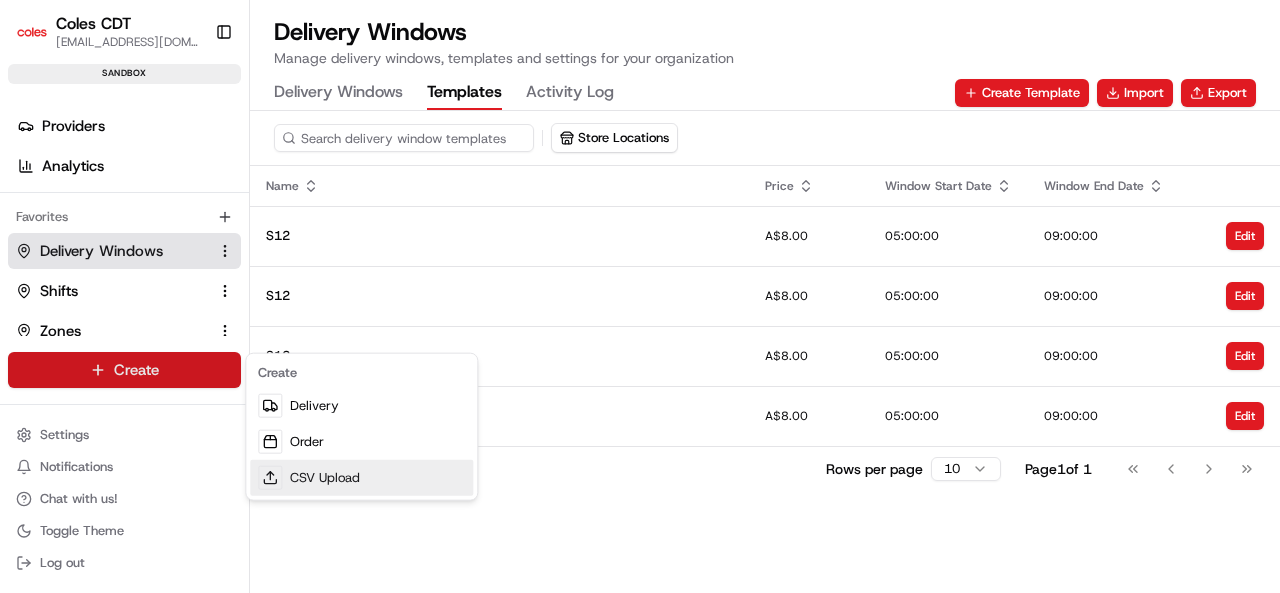 click on "CSV Upload" at bounding box center [361, 478] 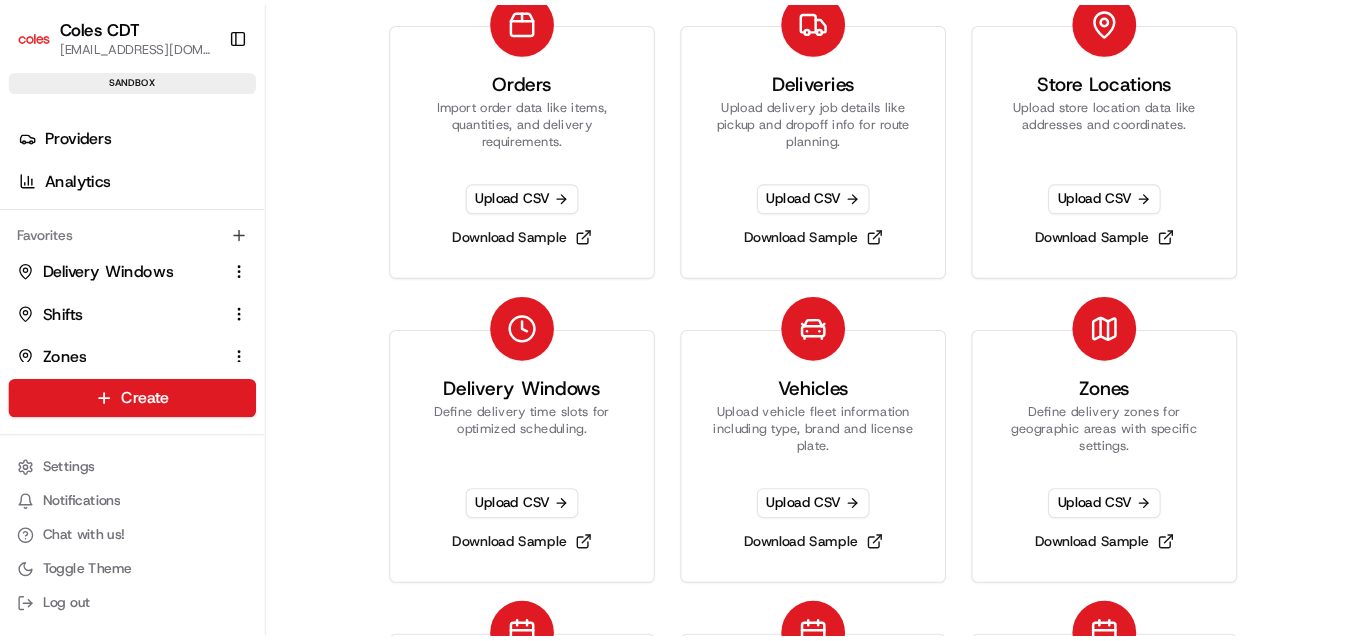 scroll, scrollTop: 0, scrollLeft: 0, axis: both 